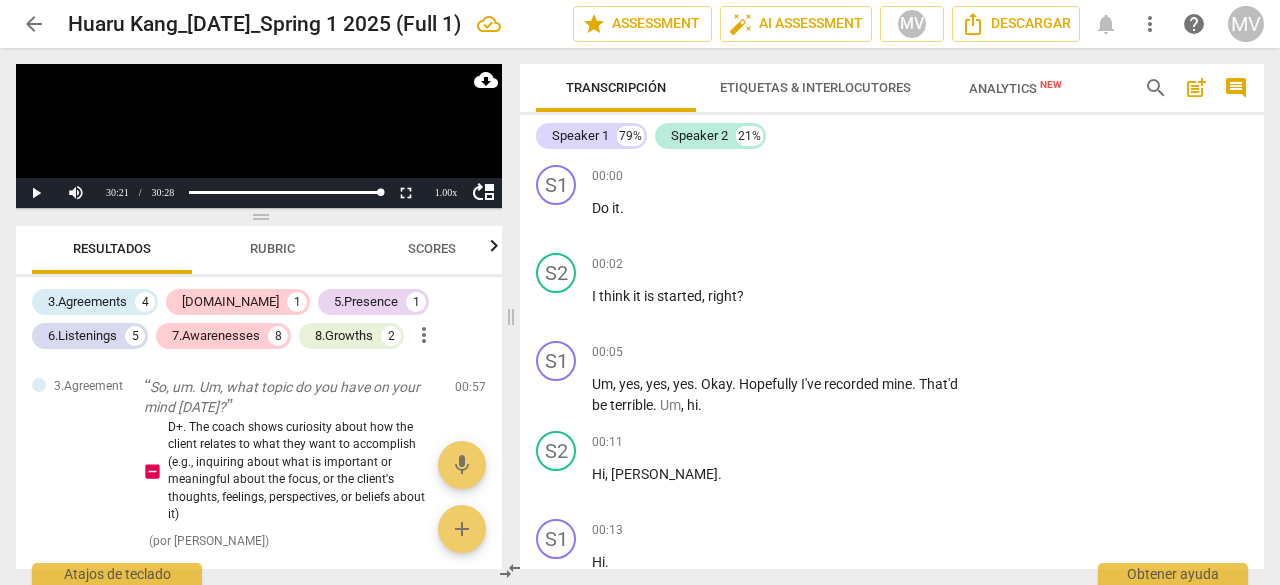 scroll, scrollTop: 0, scrollLeft: 0, axis: both 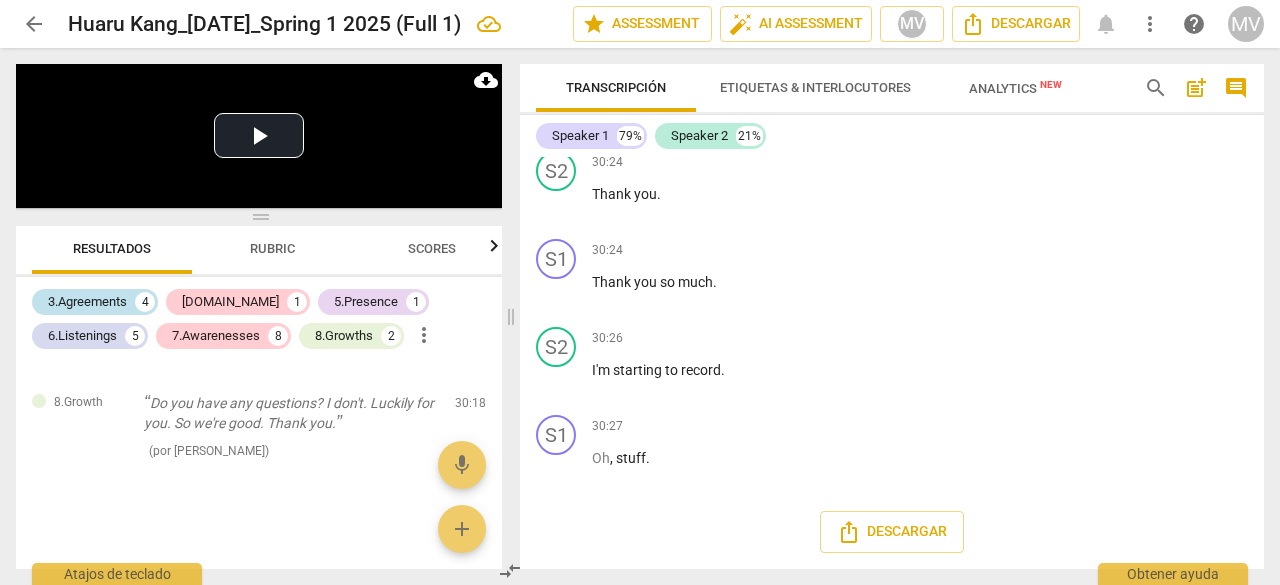 click on "3.Agreements" at bounding box center (87, 302) 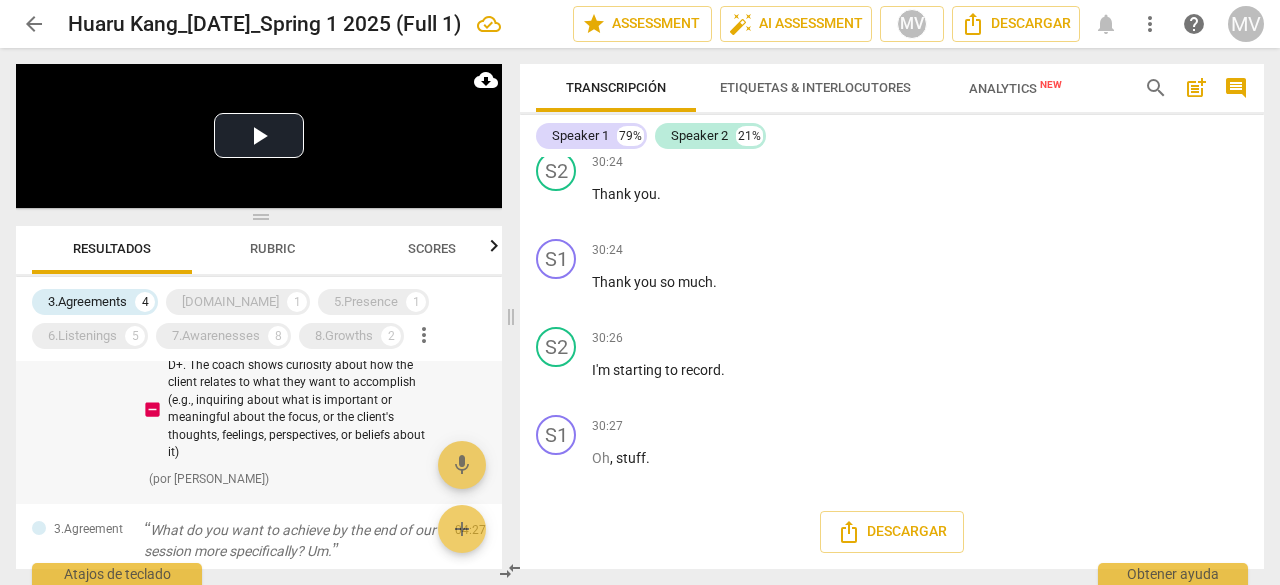 scroll, scrollTop: 0, scrollLeft: 0, axis: both 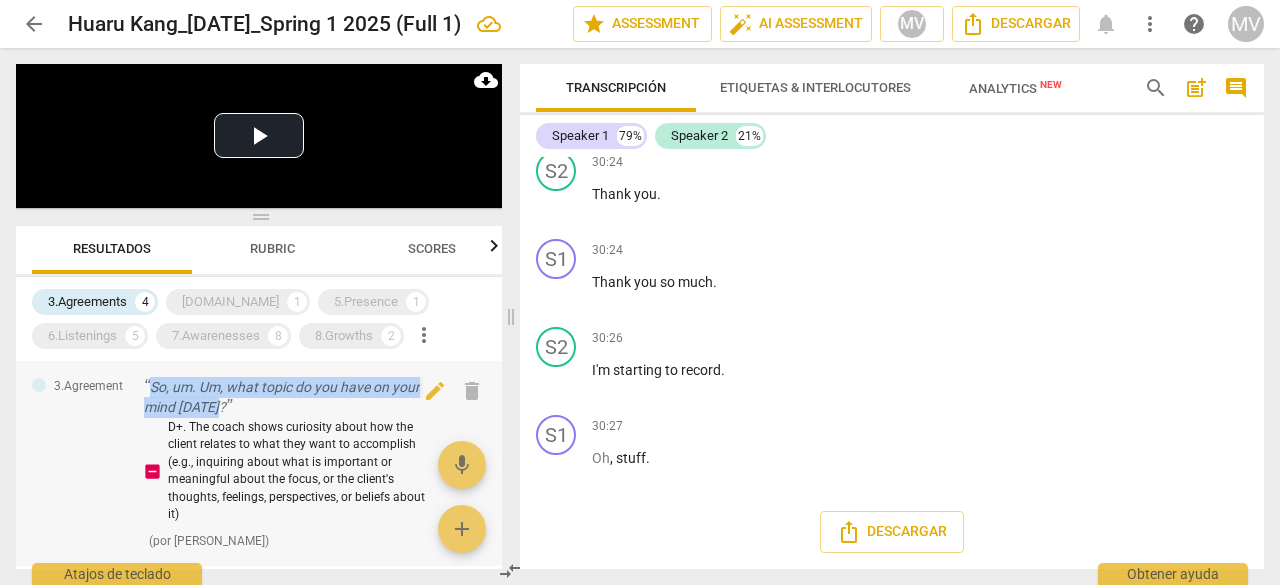 drag, startPoint x: 152, startPoint y: 389, endPoint x: 228, endPoint y: 408, distance: 78.339005 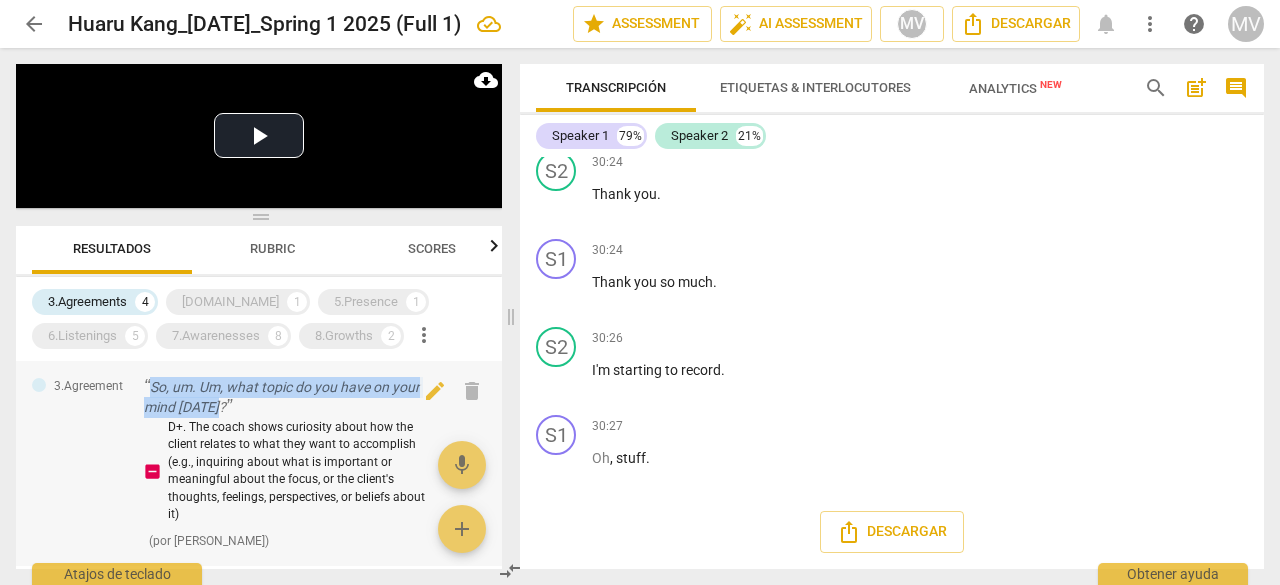 click on "So, um. Um, what topic do you have on your mind [DATE]?" at bounding box center (291, 397) 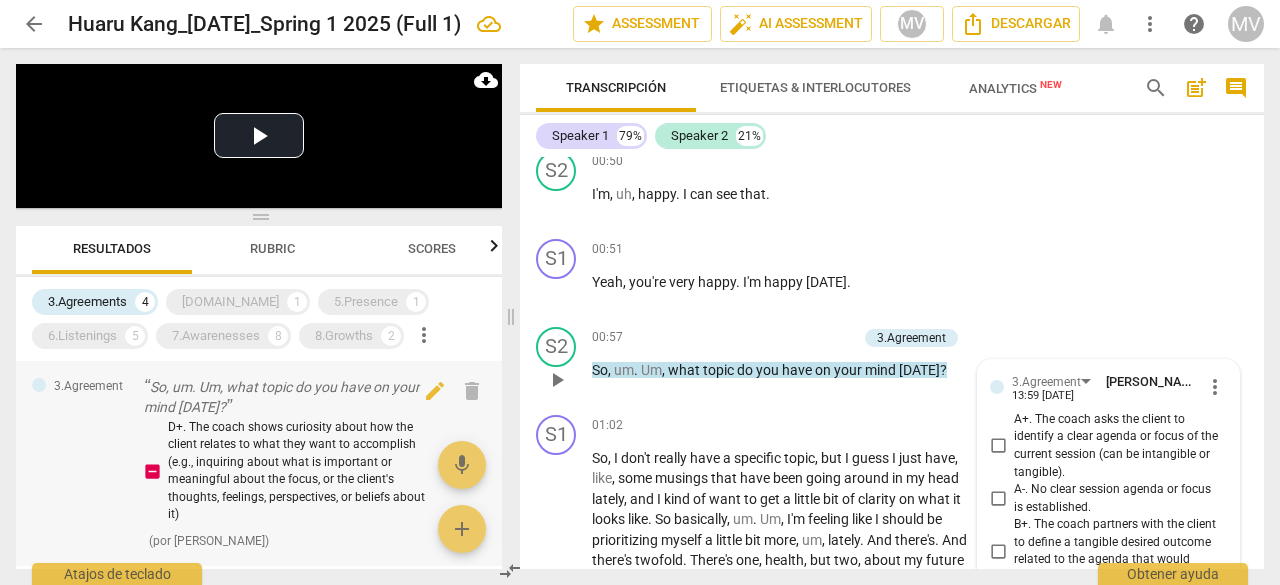 scroll, scrollTop: 1129, scrollLeft: 0, axis: vertical 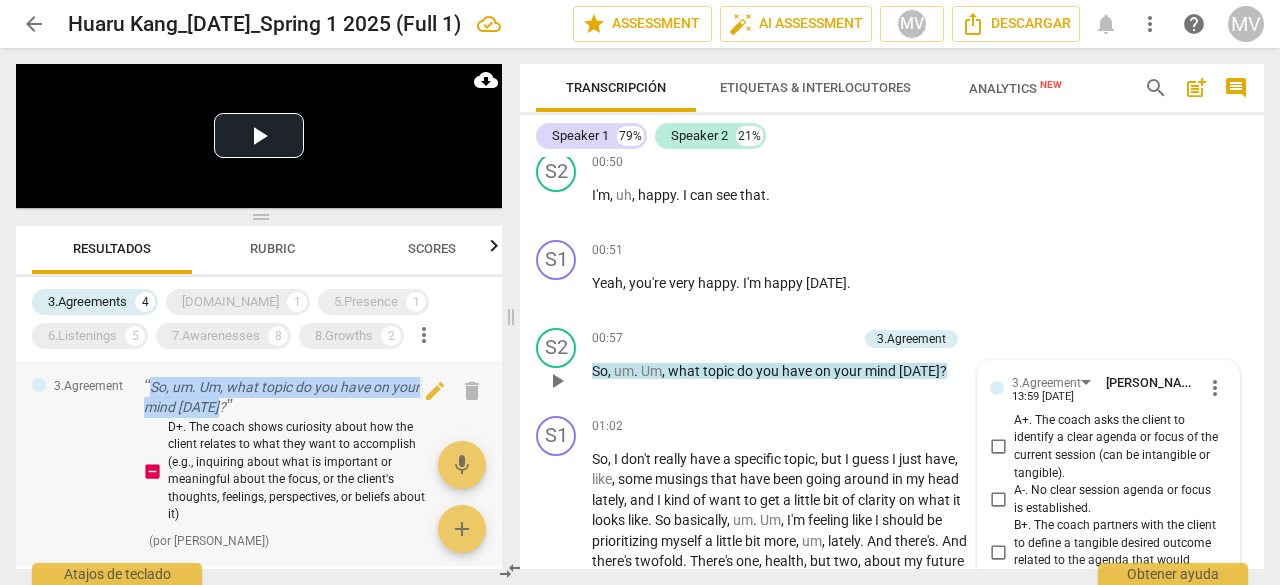 drag, startPoint x: 152, startPoint y: 384, endPoint x: 224, endPoint y: 410, distance: 76.55064 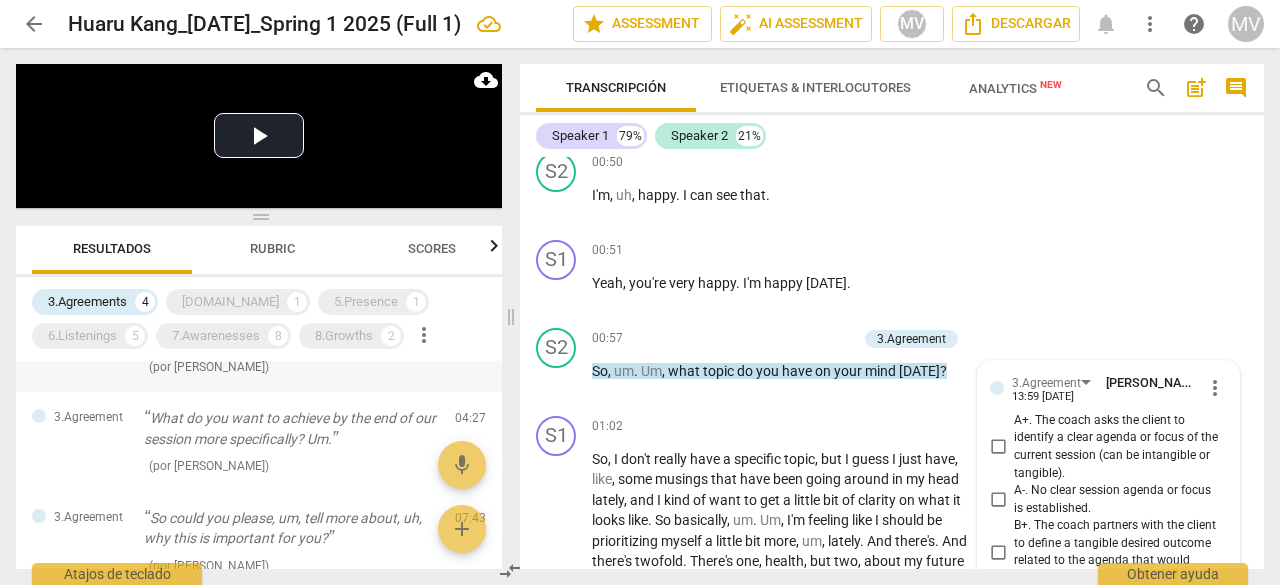 scroll, scrollTop: 200, scrollLeft: 0, axis: vertical 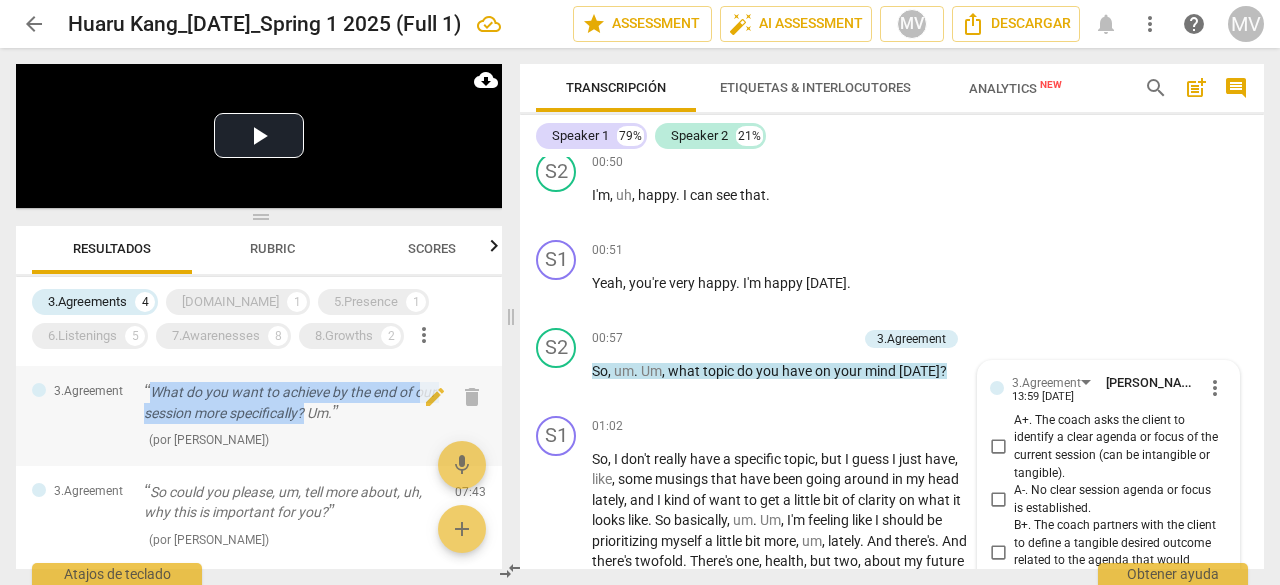 drag, startPoint x: 152, startPoint y: 392, endPoint x: 330, endPoint y: 417, distance: 179.74704 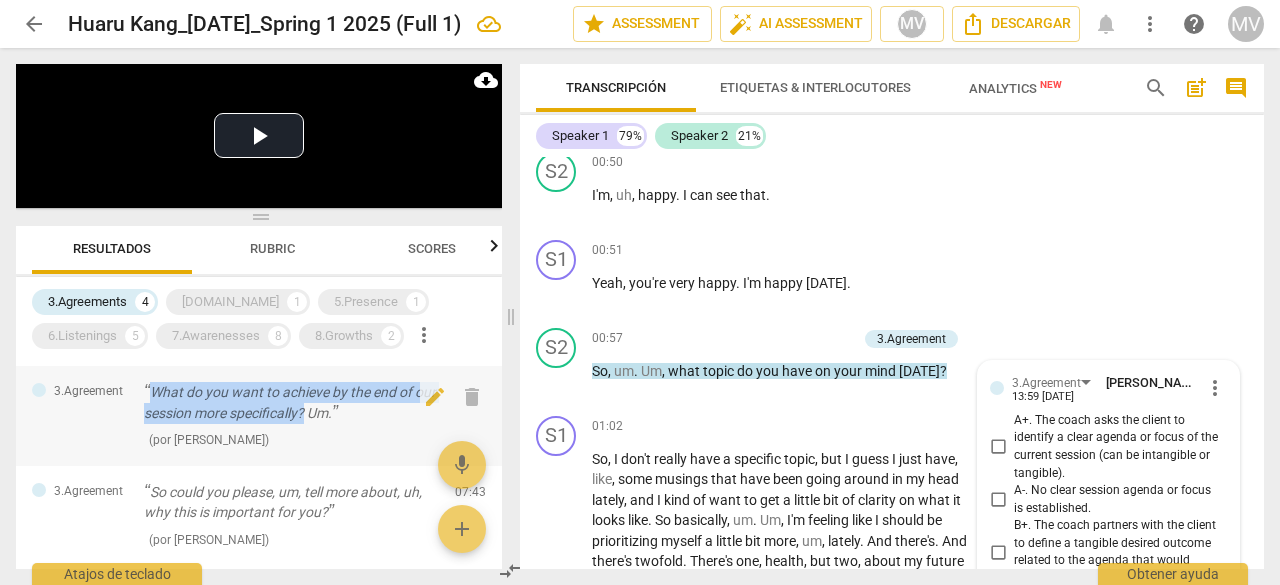 click on "What do you want to achieve by the end of our session more specifically? Um." at bounding box center [291, 402] 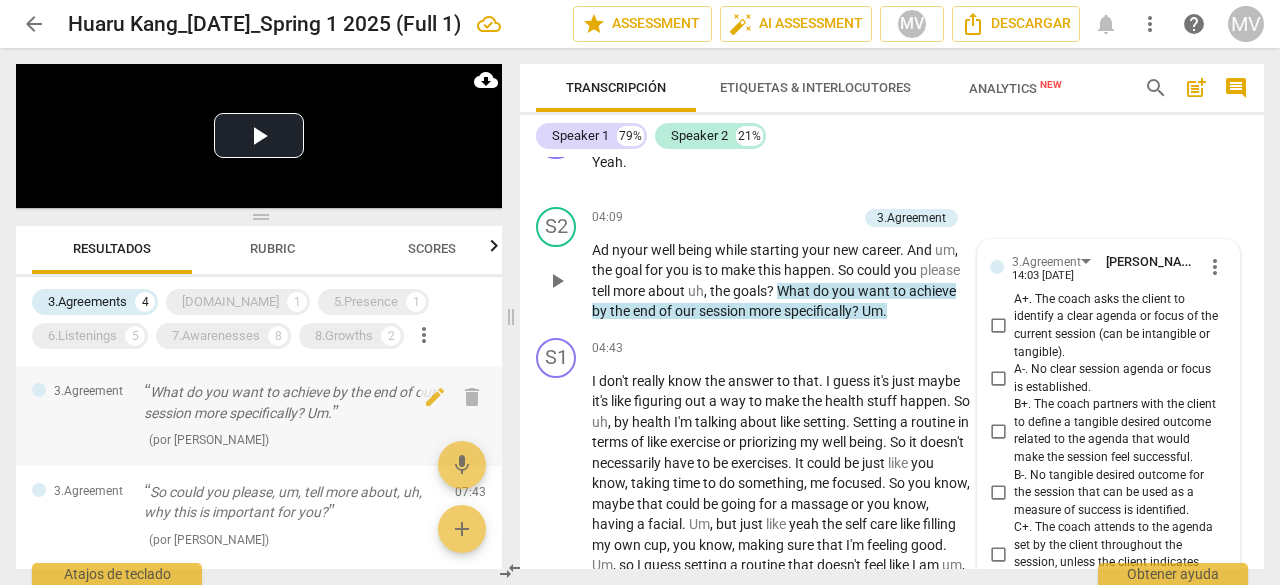 scroll, scrollTop: 2347, scrollLeft: 0, axis: vertical 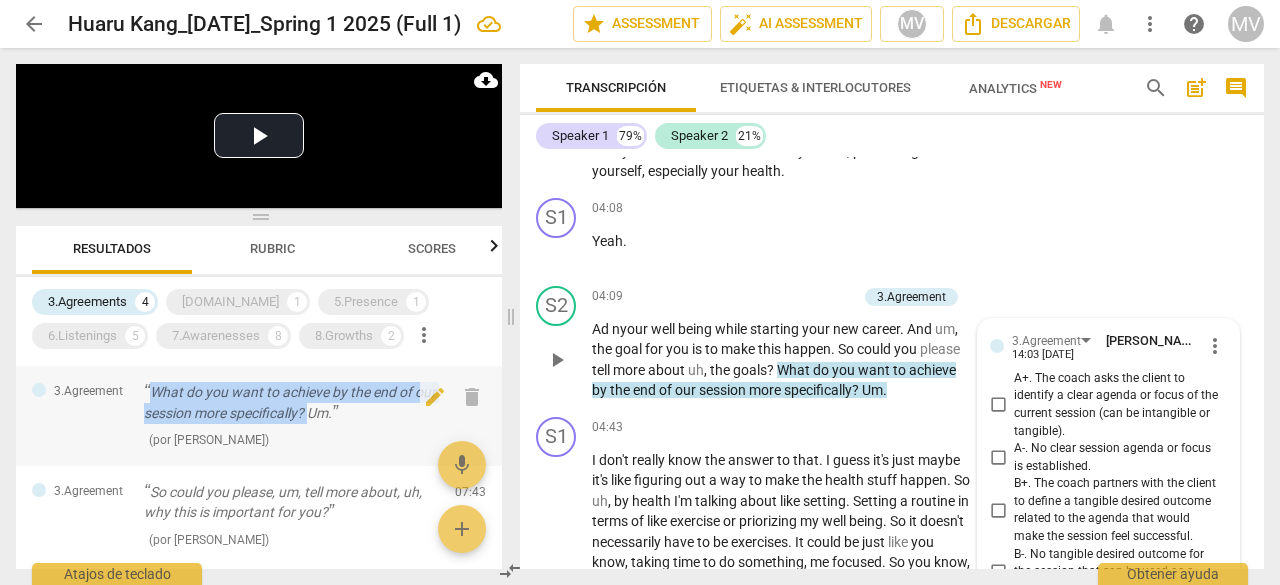 drag, startPoint x: 152, startPoint y: 393, endPoint x: 335, endPoint y: 415, distance: 184.31766 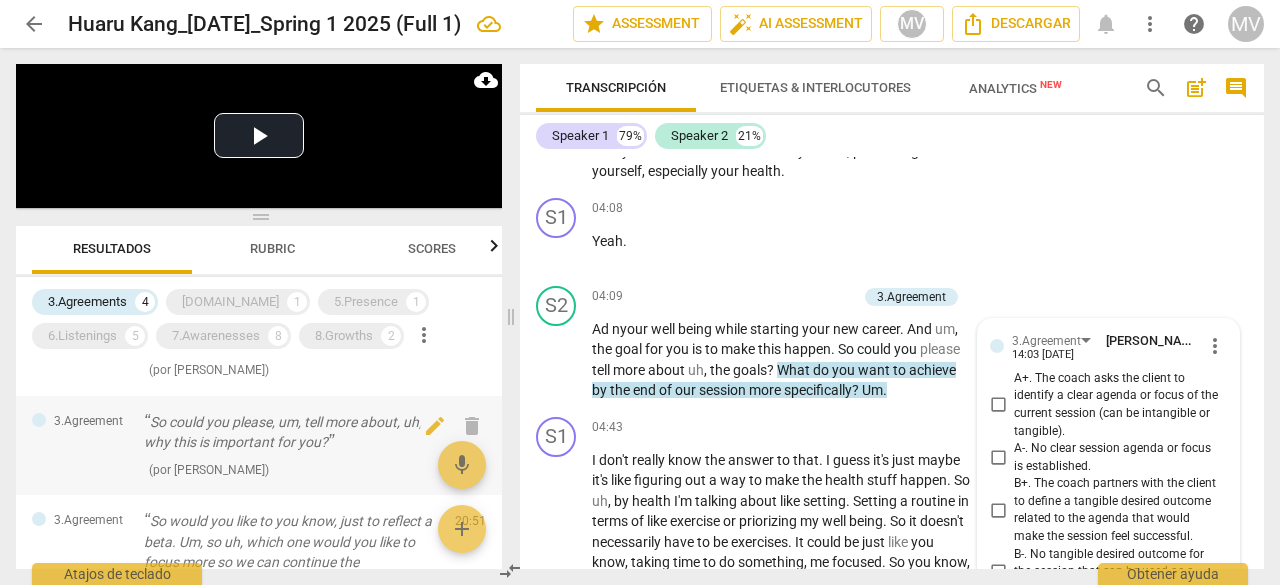 scroll, scrollTop: 300, scrollLeft: 0, axis: vertical 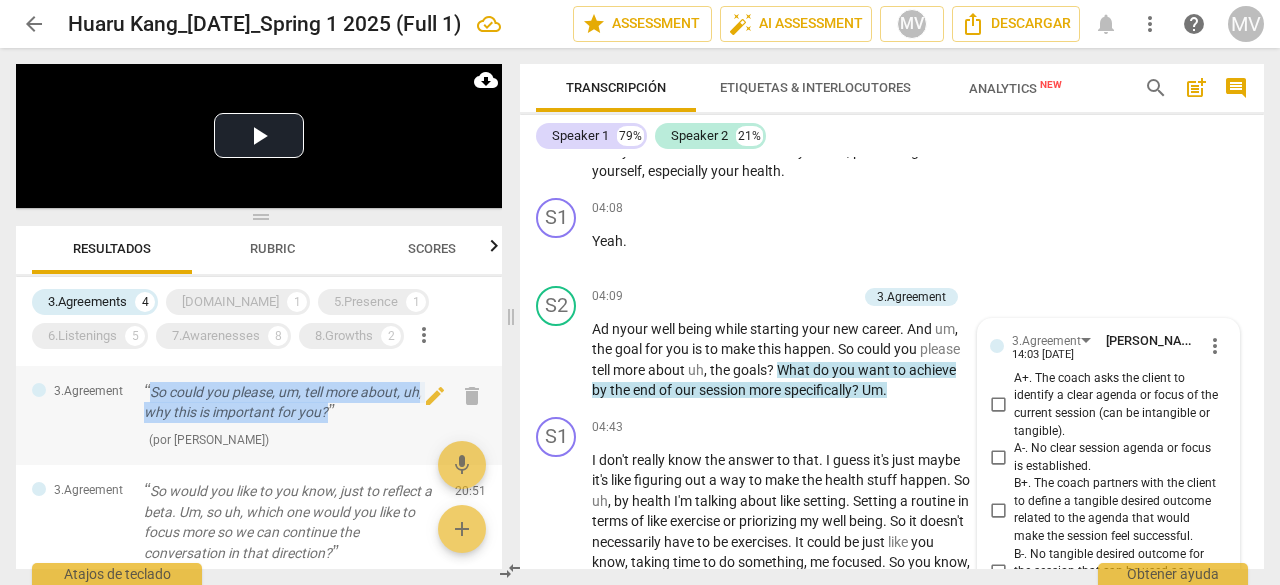 drag, startPoint x: 152, startPoint y: 392, endPoint x: 328, endPoint y: 412, distance: 177.13272 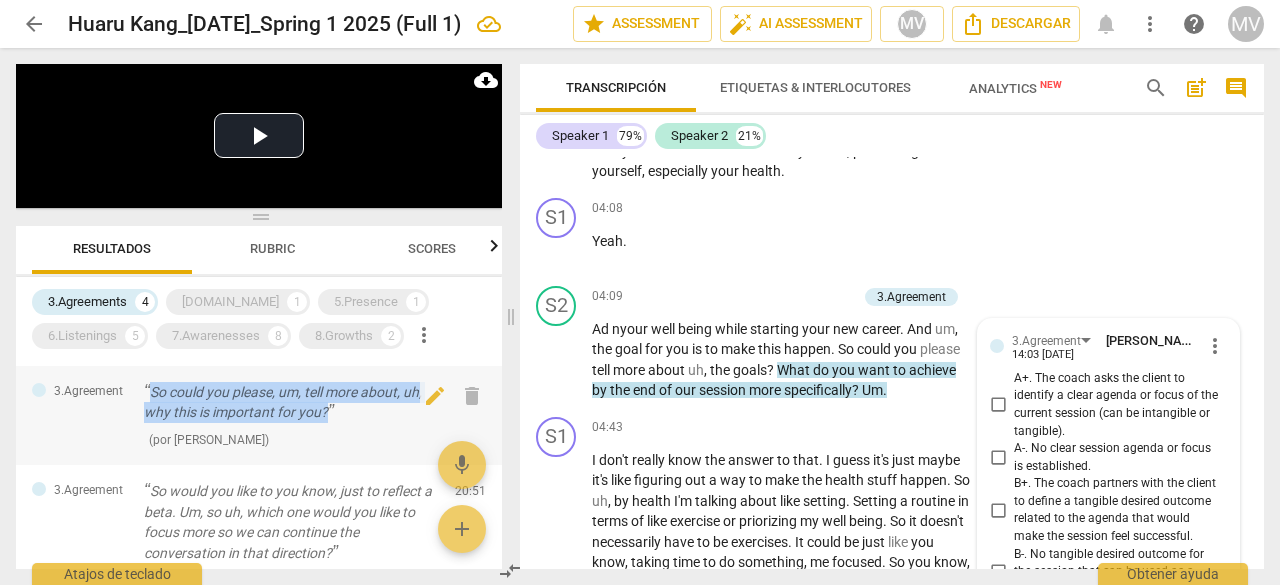 click on "So could you please, um, tell more about, uh, why this is important for you?" at bounding box center [291, 402] 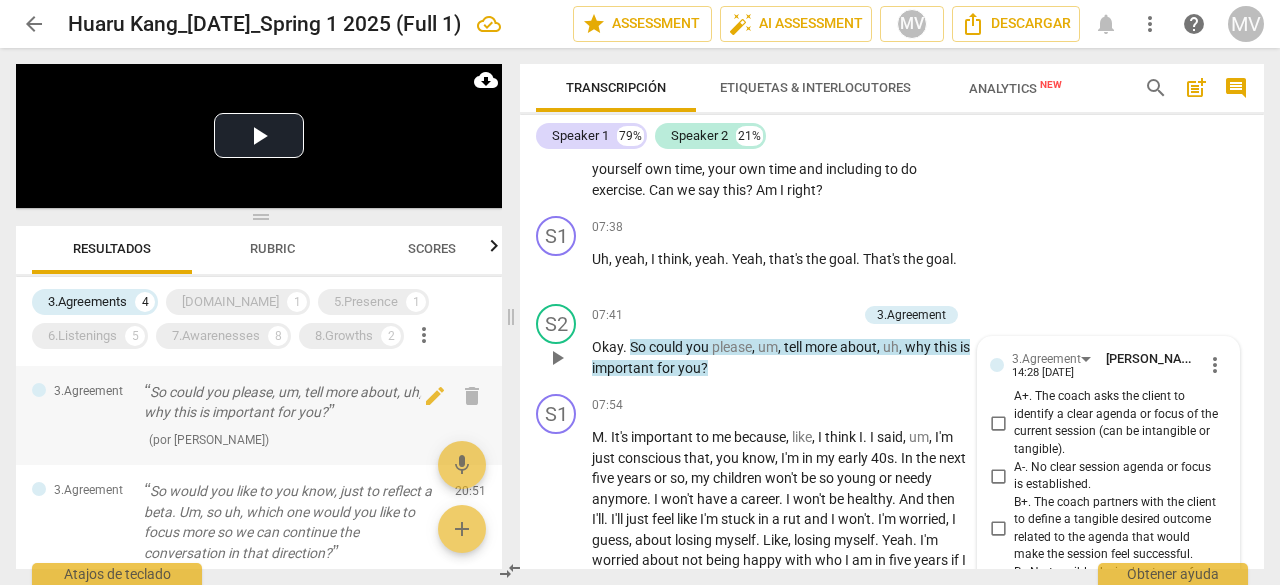 scroll, scrollTop: 3692, scrollLeft: 0, axis: vertical 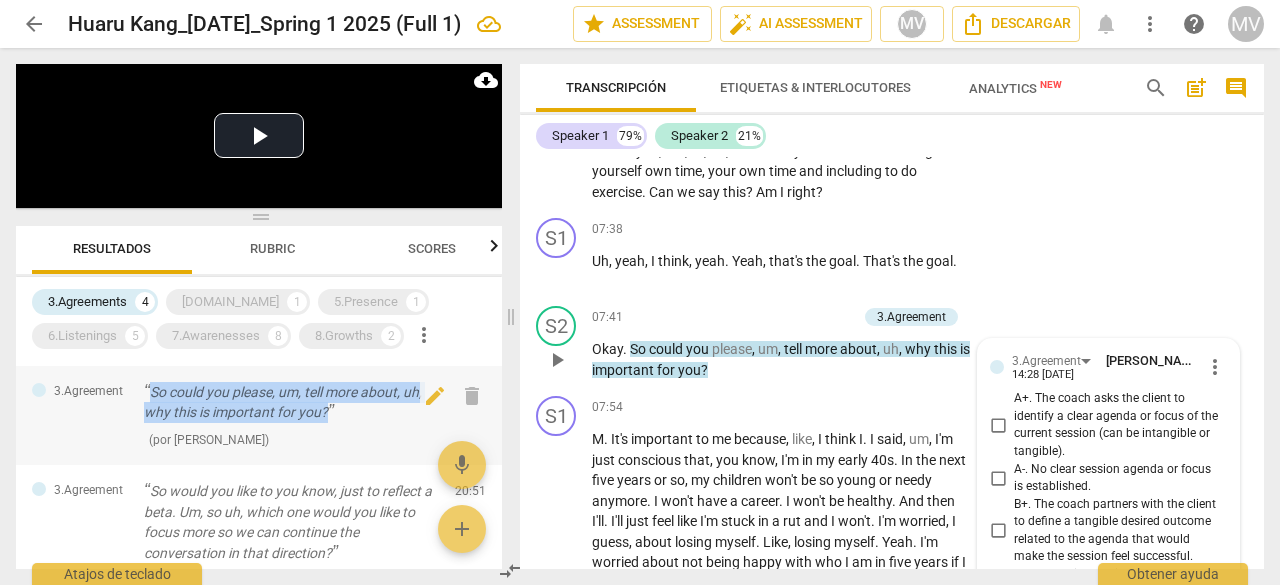 drag, startPoint x: 154, startPoint y: 393, endPoint x: 328, endPoint y: 413, distance: 175.14566 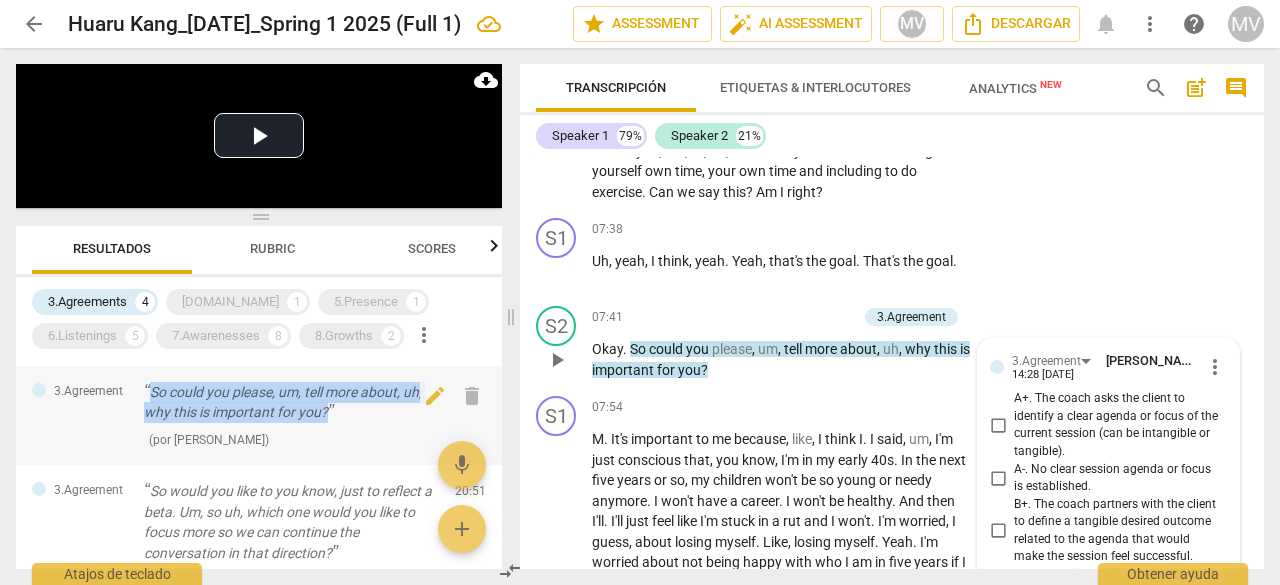 click on "So could you please, um, tell more about, uh, why this is important for you?" at bounding box center [291, 402] 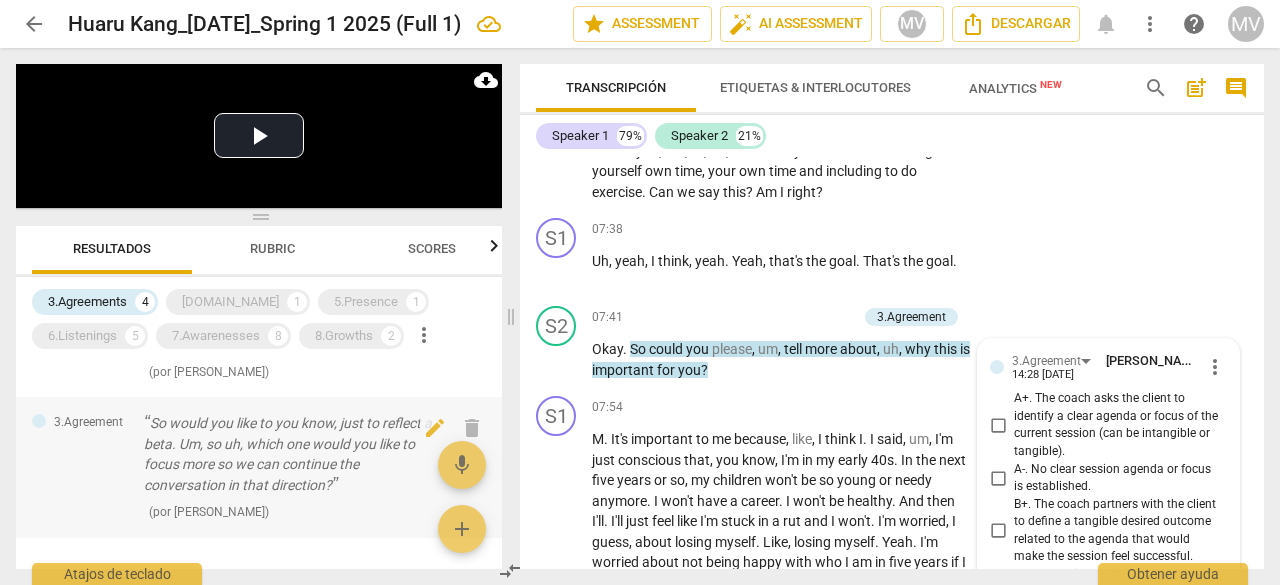 scroll, scrollTop: 336, scrollLeft: 0, axis: vertical 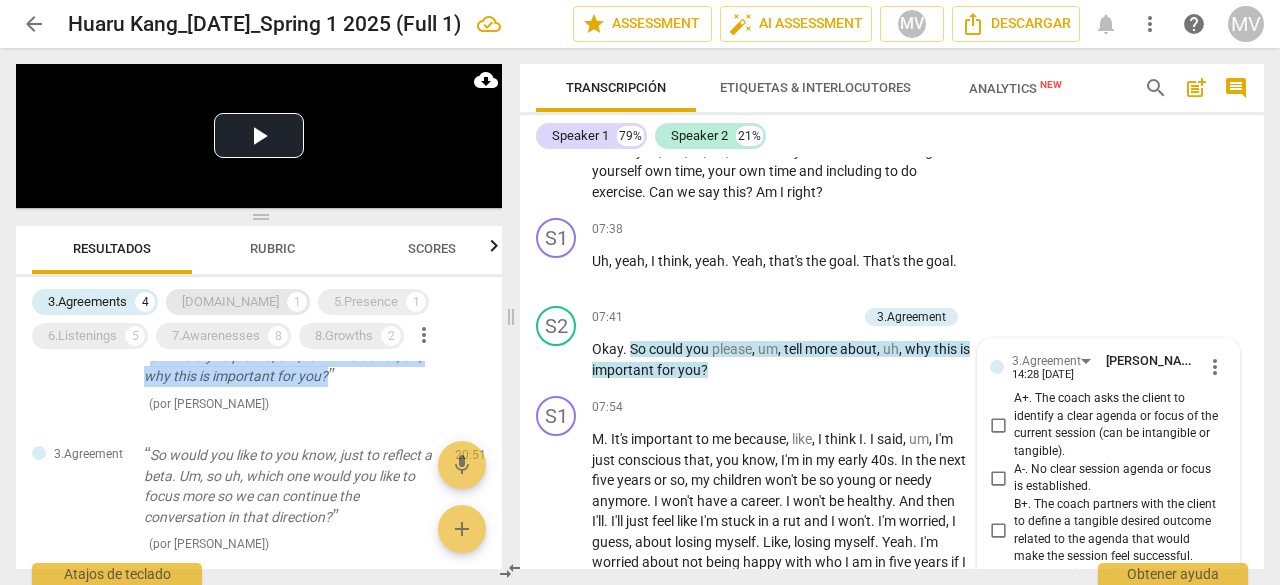 click on "[DOMAIN_NAME]" at bounding box center [230, 302] 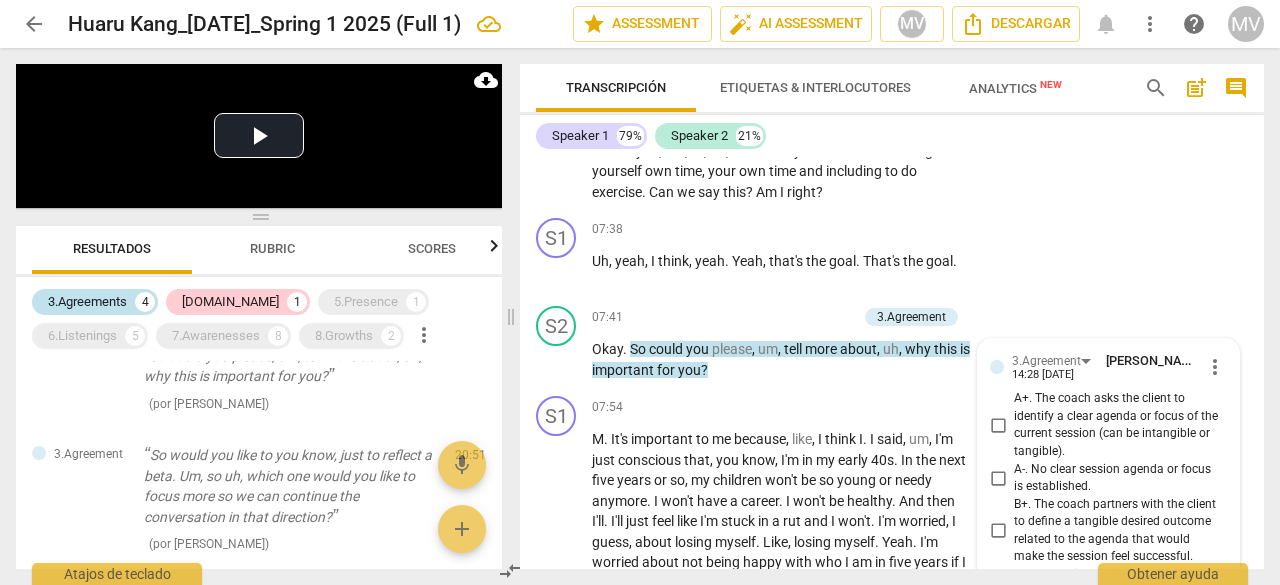 click on "3.Agreements 4 [DOMAIN_NAME] 1 5.Presence 1 6.Listenings 5 7.Awarenesses 8 8.Growths 2 more_vert" at bounding box center [267, 319] 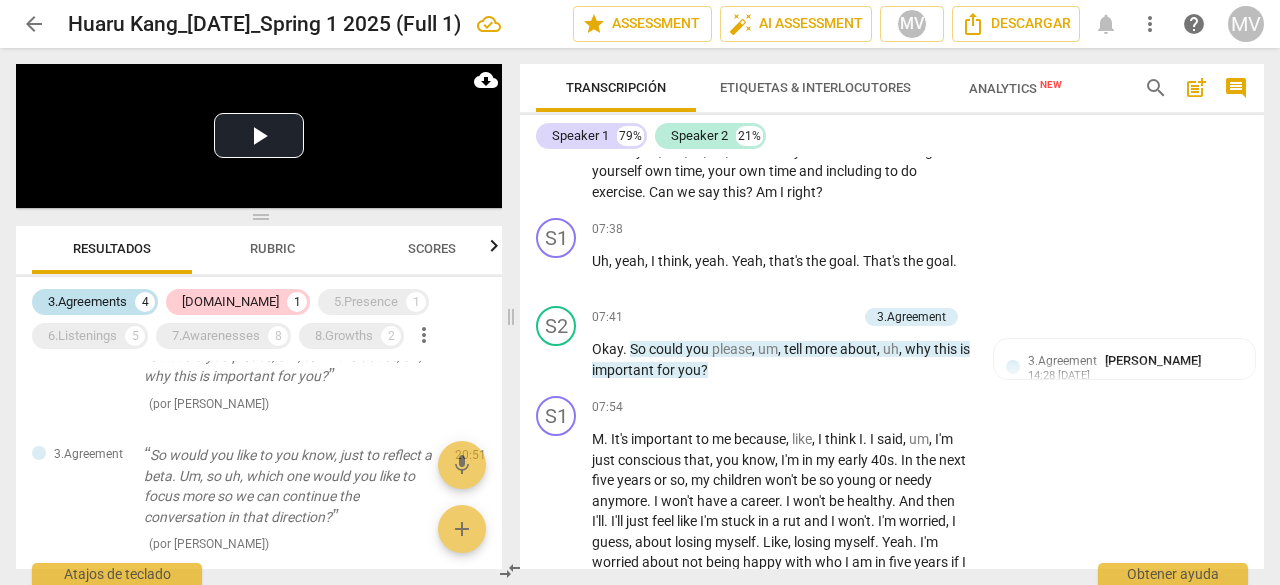 click on "3.Agreements" at bounding box center [87, 302] 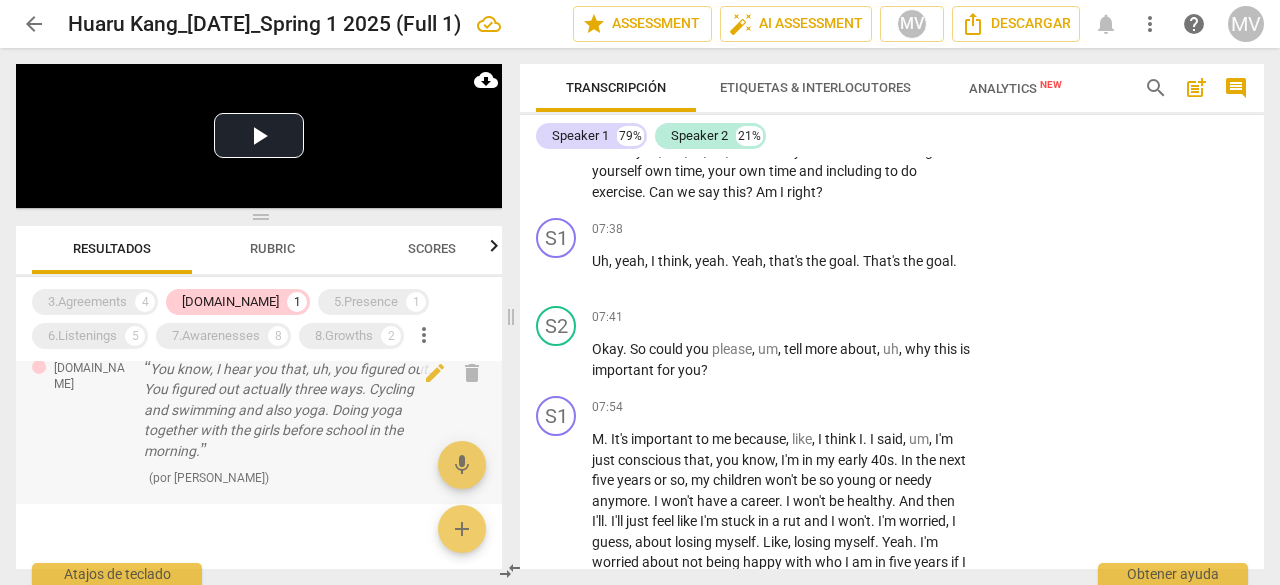 scroll, scrollTop: 0, scrollLeft: 0, axis: both 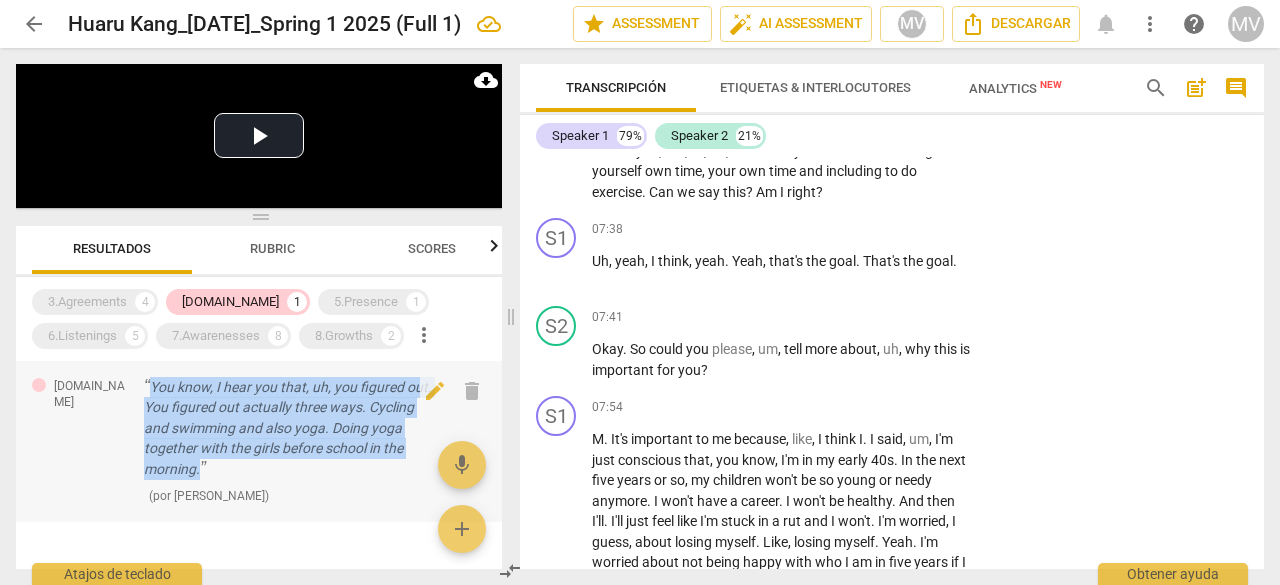 drag, startPoint x: 153, startPoint y: 387, endPoint x: 209, endPoint y: 468, distance: 98.47334 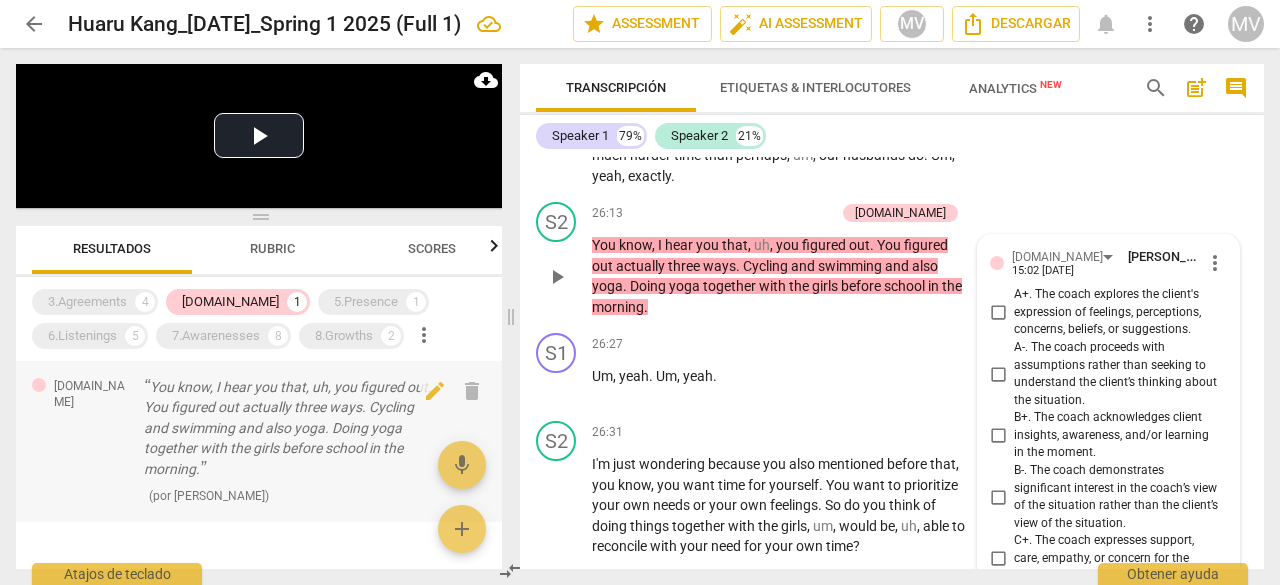 scroll, scrollTop: 11250, scrollLeft: 0, axis: vertical 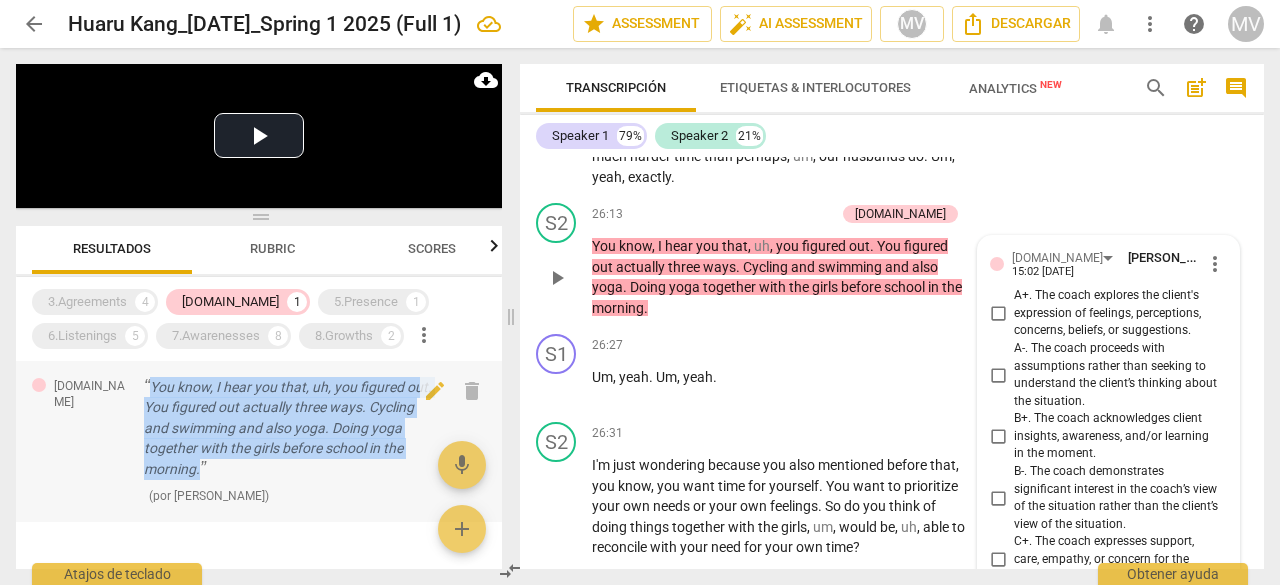 drag, startPoint x: 152, startPoint y: 385, endPoint x: 204, endPoint y: 472, distance: 101.35581 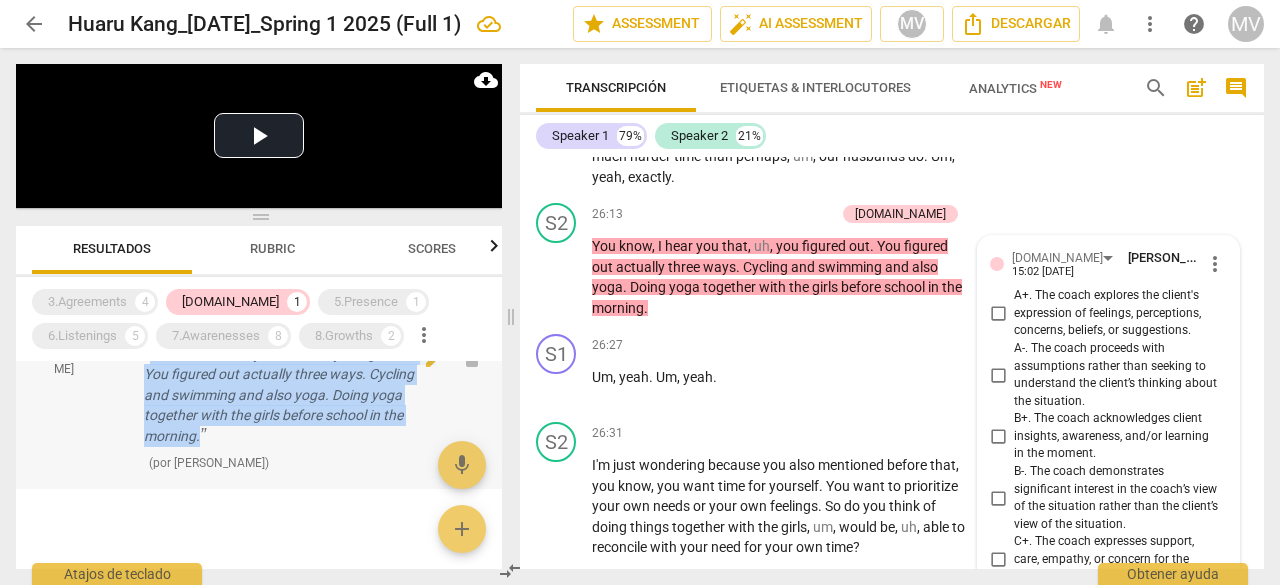 scroll, scrollTop: 52, scrollLeft: 0, axis: vertical 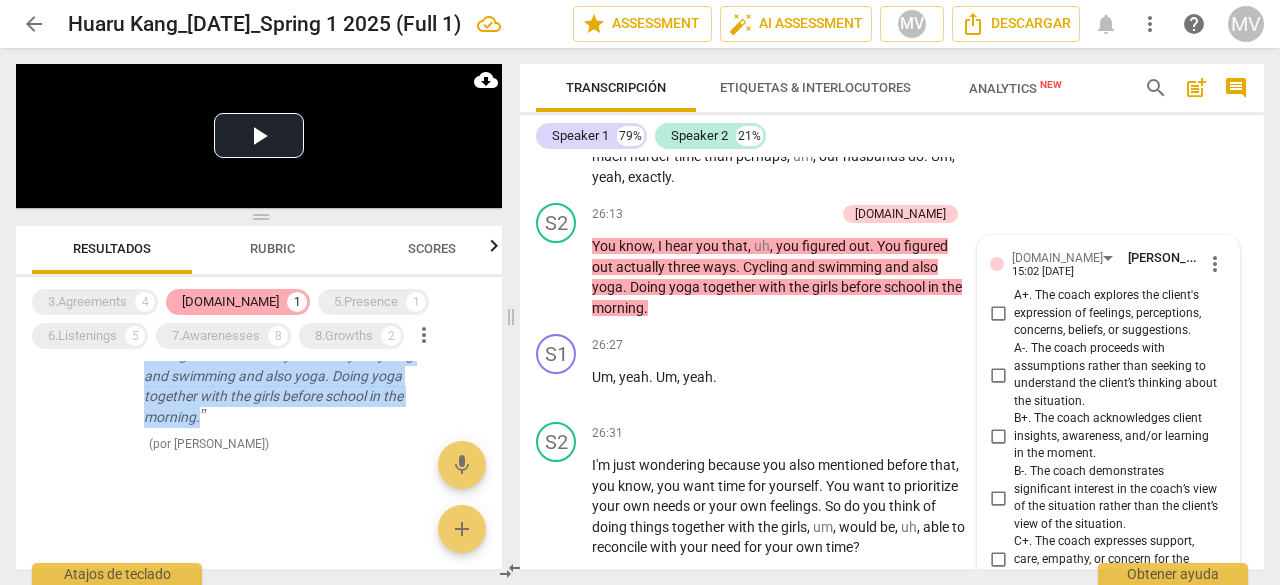 click on "[DOMAIN_NAME]" at bounding box center (230, 302) 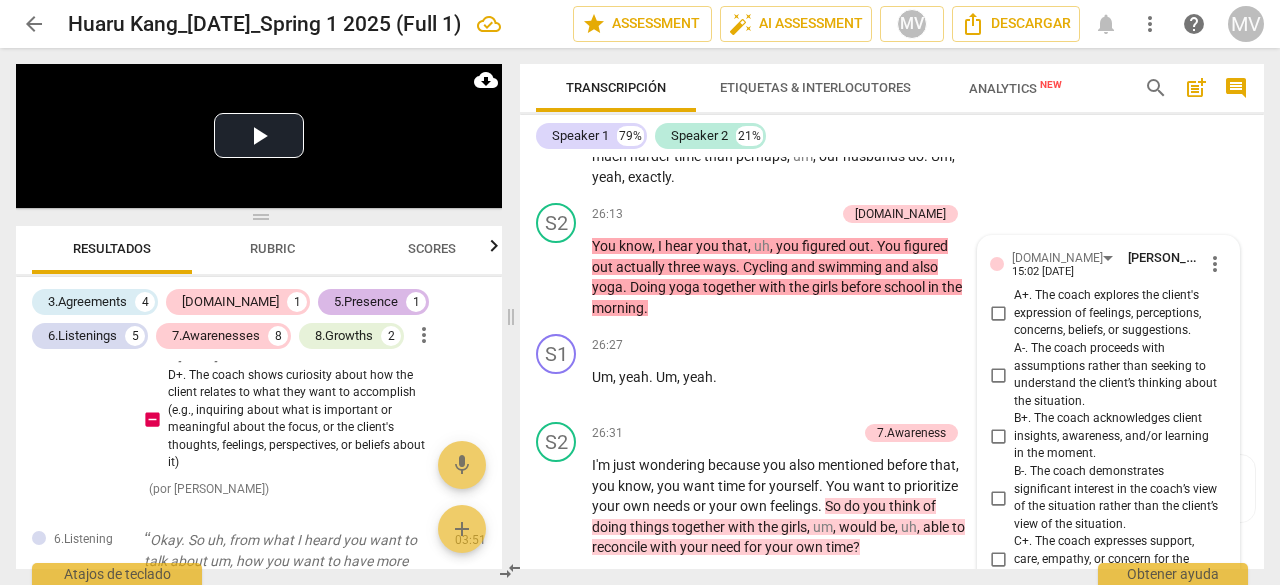 scroll, scrollTop: 2406, scrollLeft: 0, axis: vertical 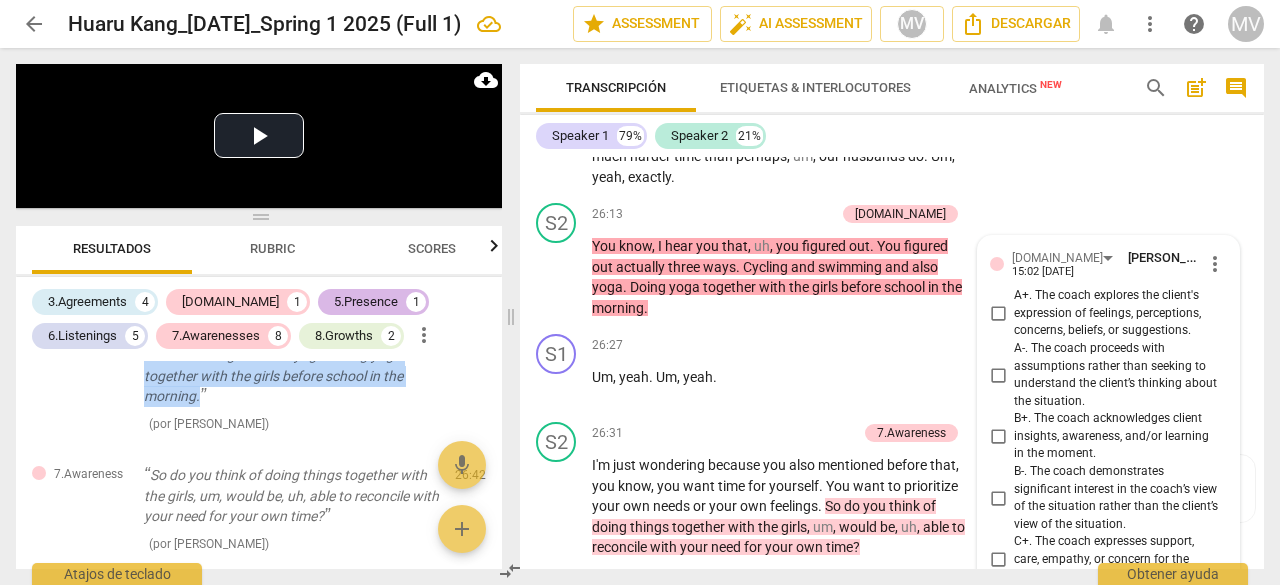 click on "5.Presence" at bounding box center [366, 302] 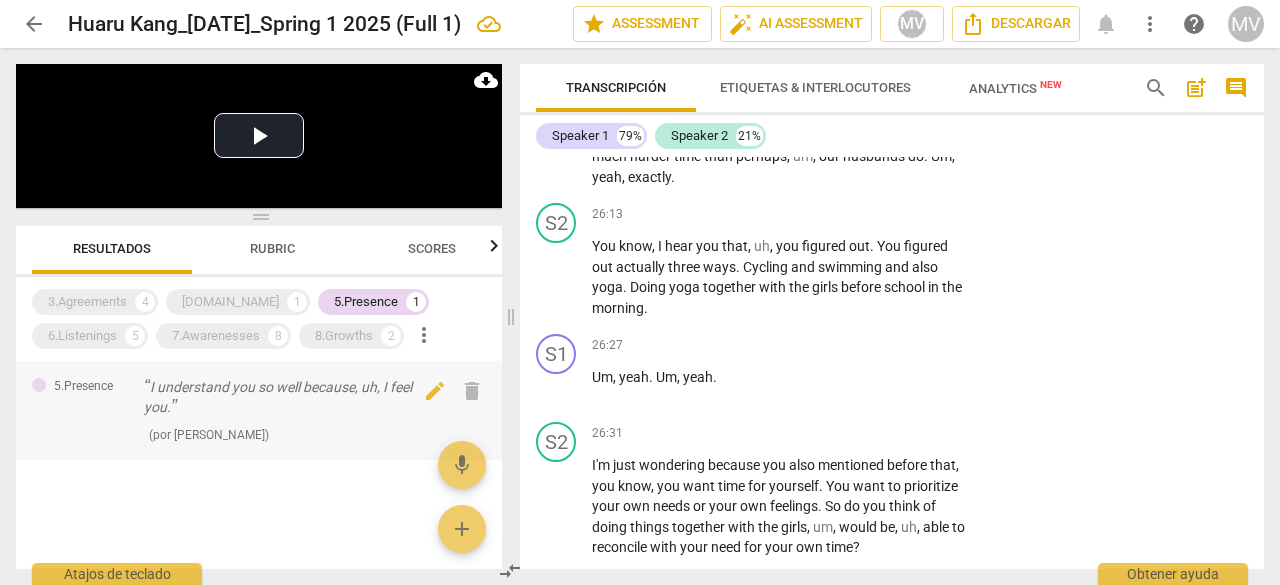 scroll, scrollTop: 0, scrollLeft: 0, axis: both 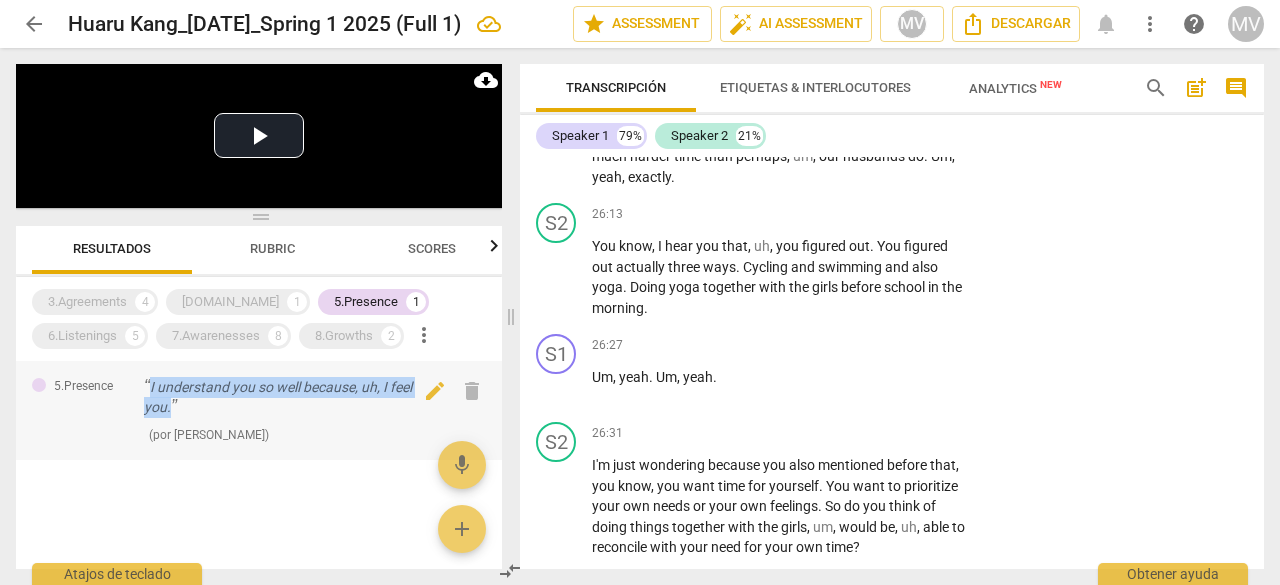 drag, startPoint x: 147, startPoint y: 389, endPoint x: 179, endPoint y: 409, distance: 37.735924 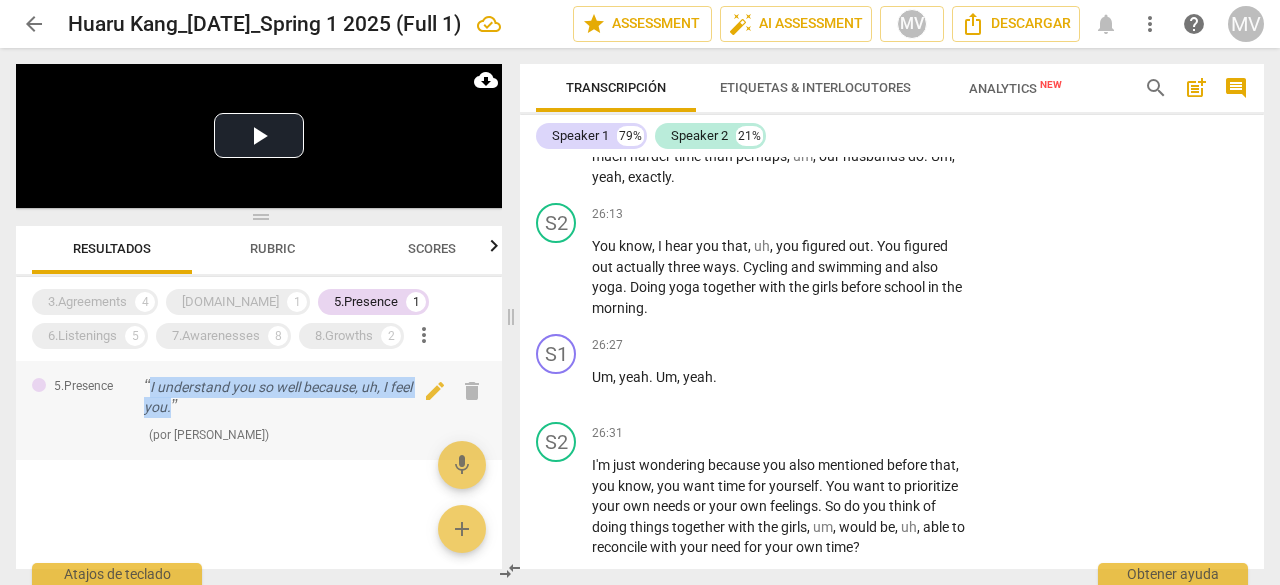 click on "I understand you so well because, uh, I feel you." at bounding box center (291, 397) 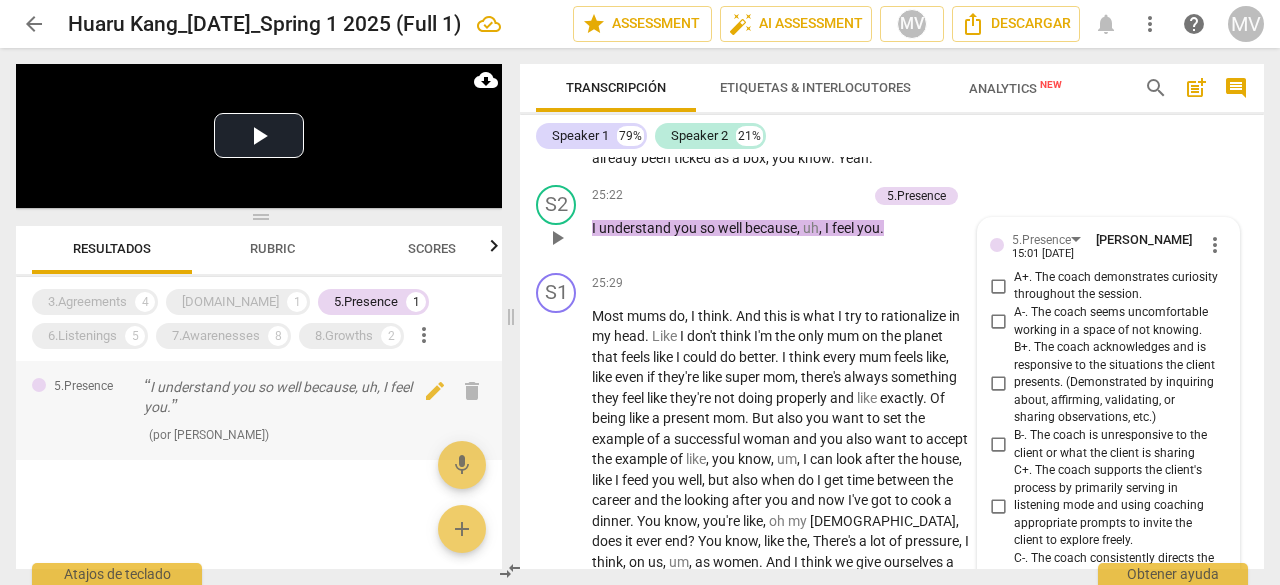 scroll, scrollTop: 10784, scrollLeft: 0, axis: vertical 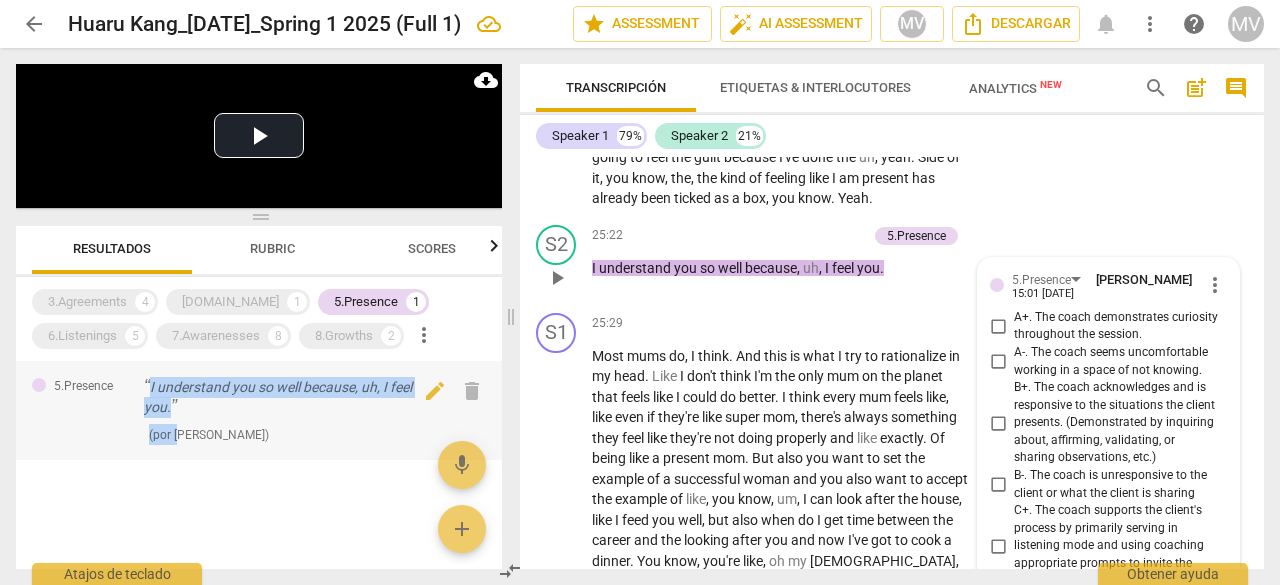 drag, startPoint x: 149, startPoint y: 381, endPoint x: 184, endPoint y: 423, distance: 54.67175 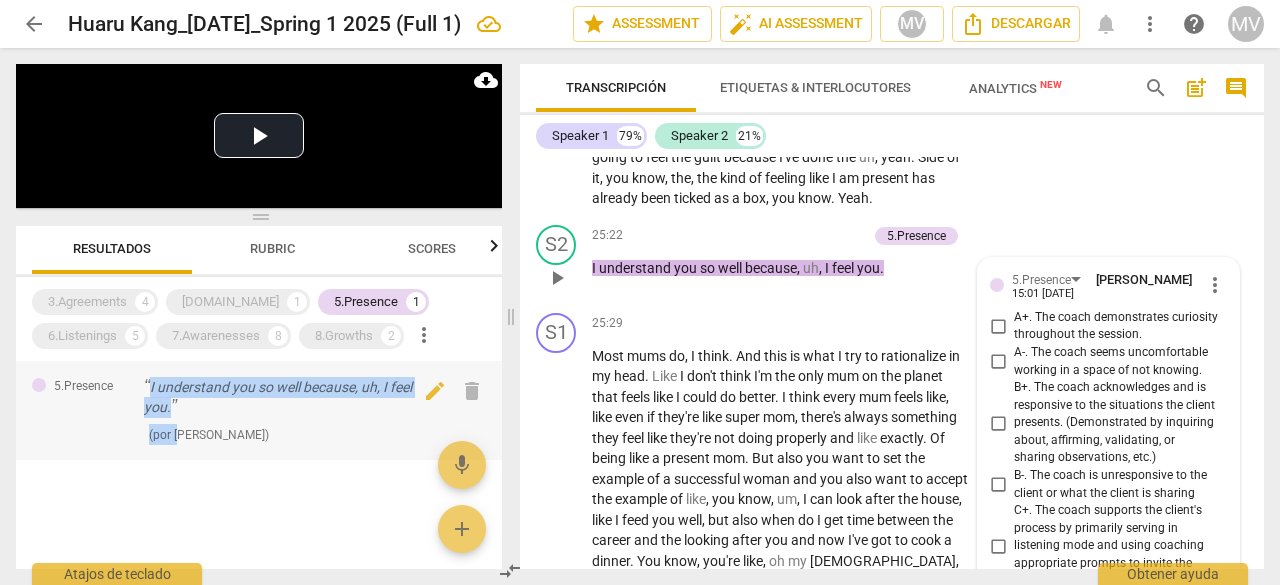 copy on "I understand you so well because, uh, I feel you. ( por M" 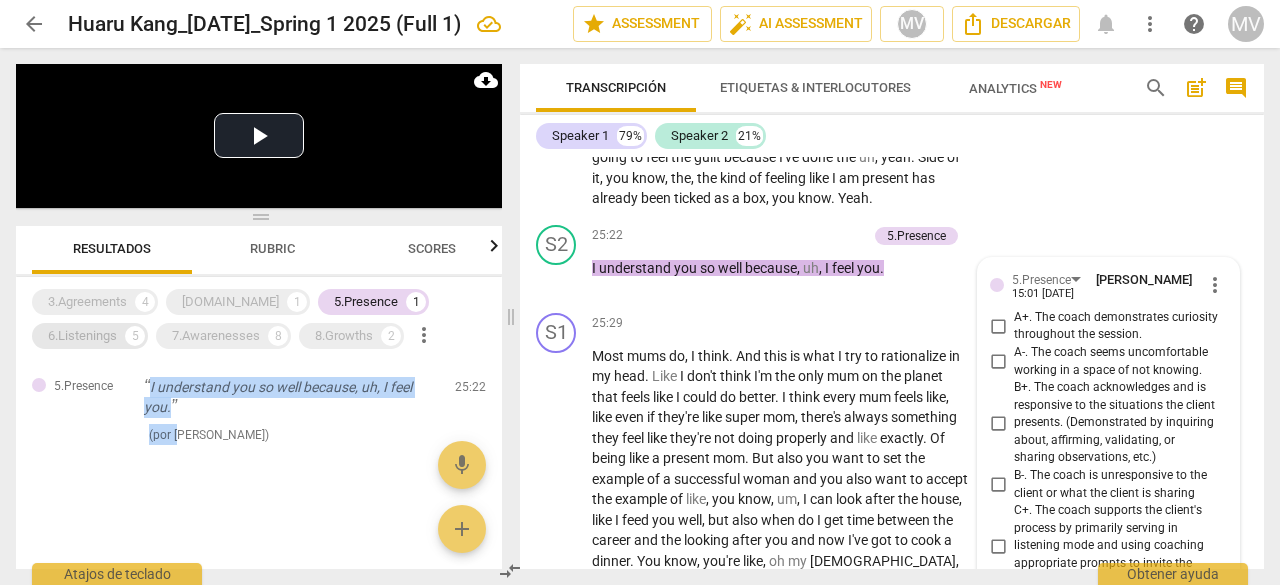 click on "6.Listenings" at bounding box center [82, 336] 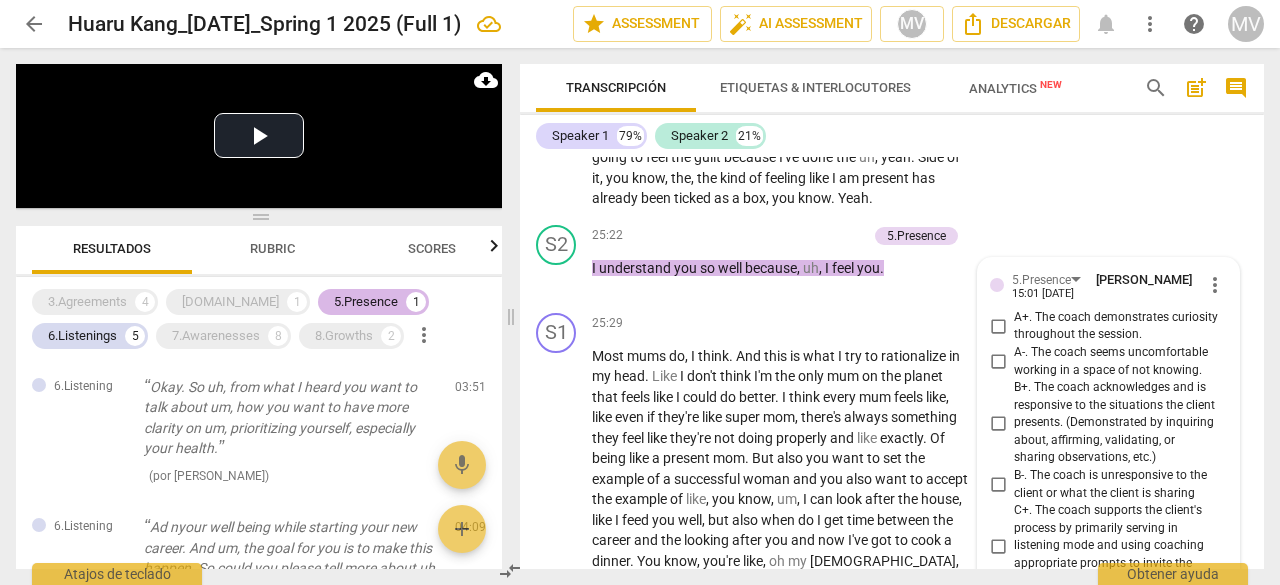 click on "1" at bounding box center (416, 302) 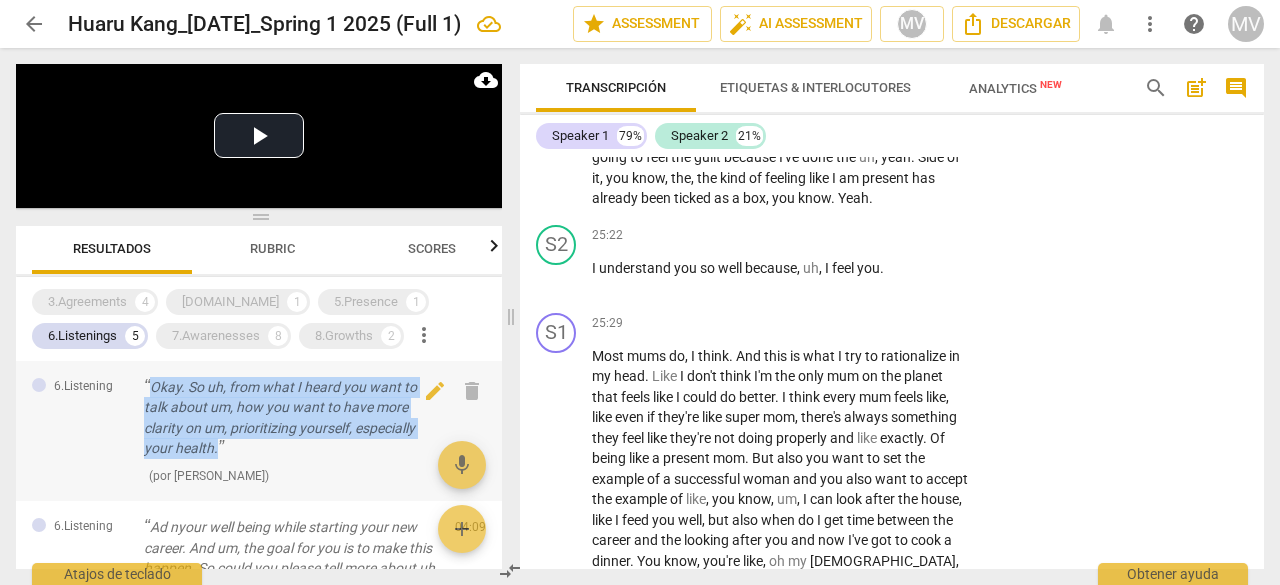 drag, startPoint x: 154, startPoint y: 387, endPoint x: 230, endPoint y: 453, distance: 100.65784 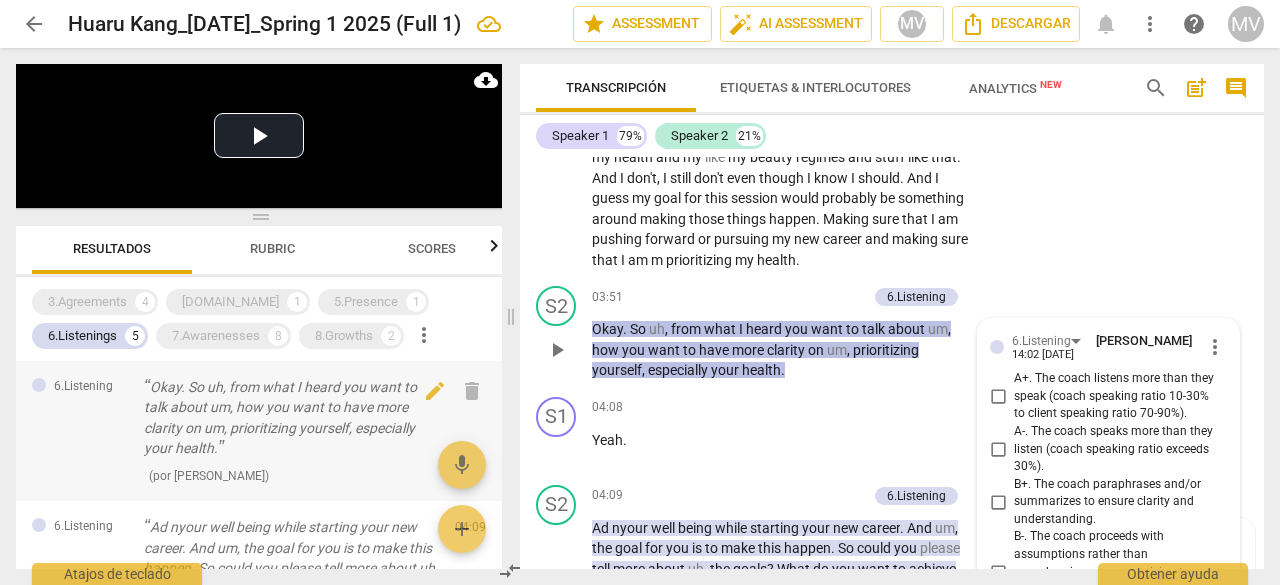 scroll, scrollTop: 2138, scrollLeft: 0, axis: vertical 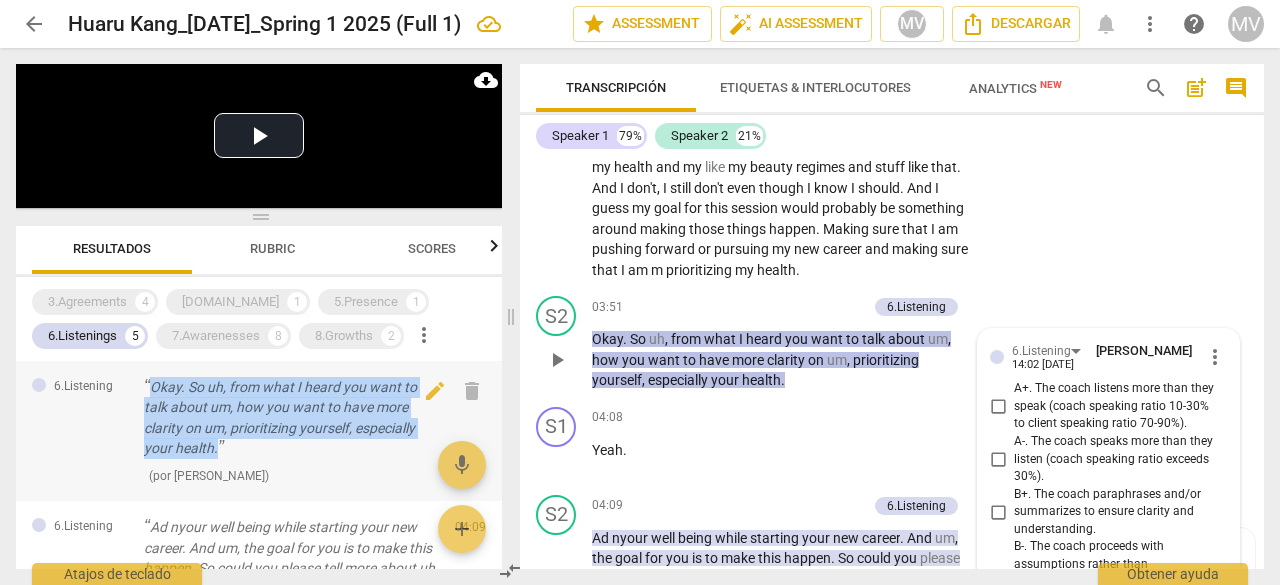 drag, startPoint x: 149, startPoint y: 385, endPoint x: 220, endPoint y: 453, distance: 98.31073 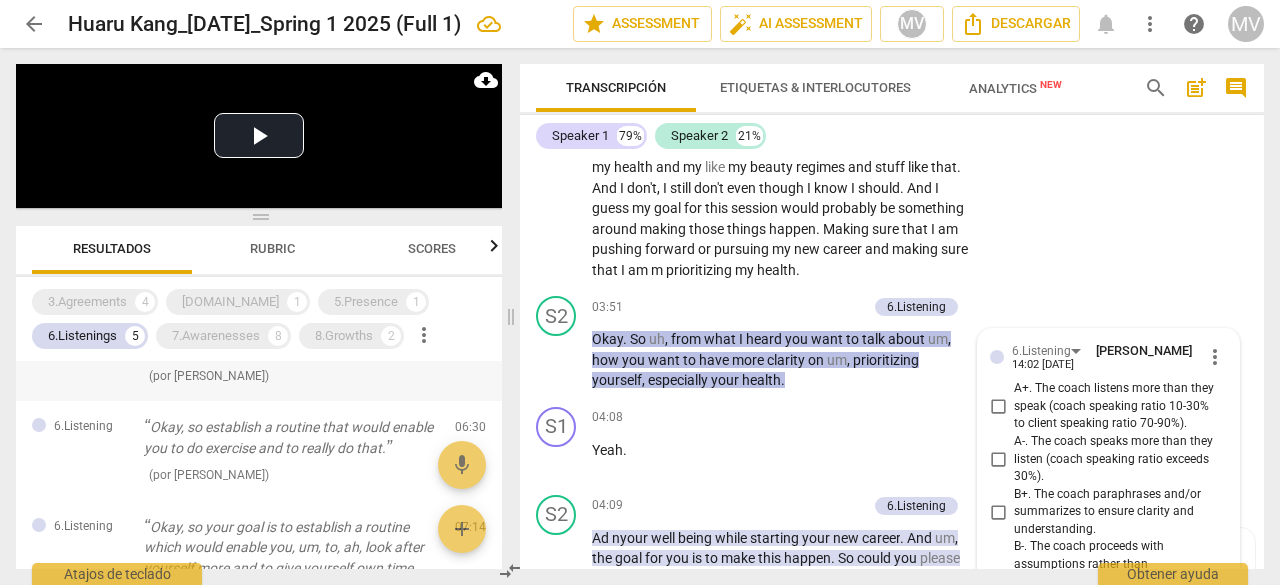 scroll, scrollTop: 300, scrollLeft: 0, axis: vertical 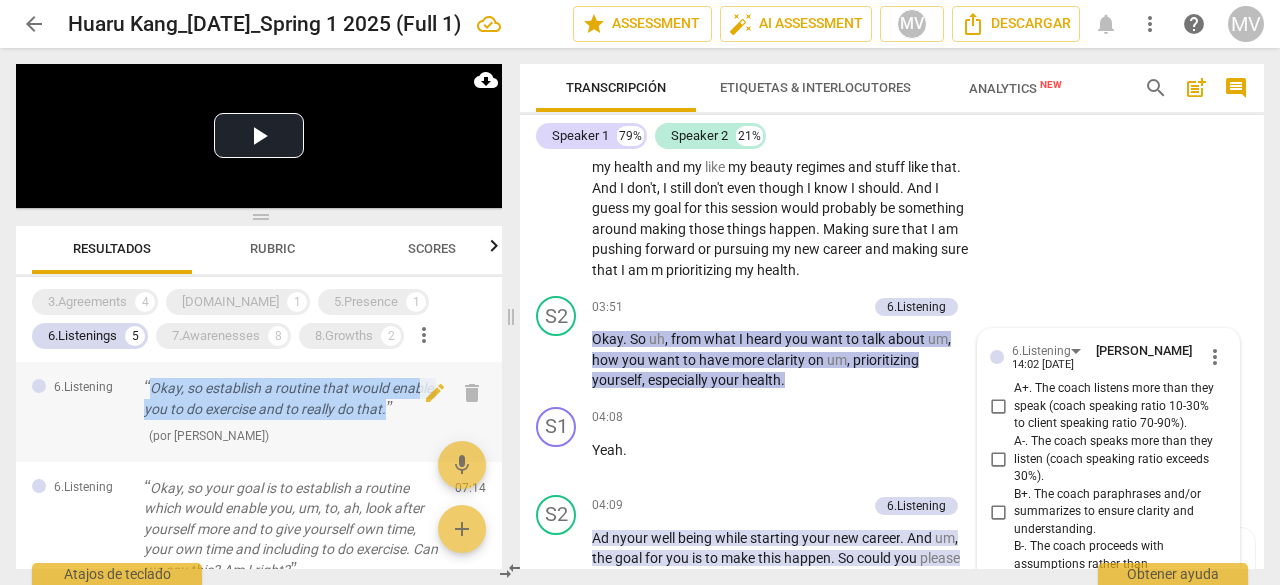 drag, startPoint x: 154, startPoint y: 409, endPoint x: 390, endPoint y: 436, distance: 237.53947 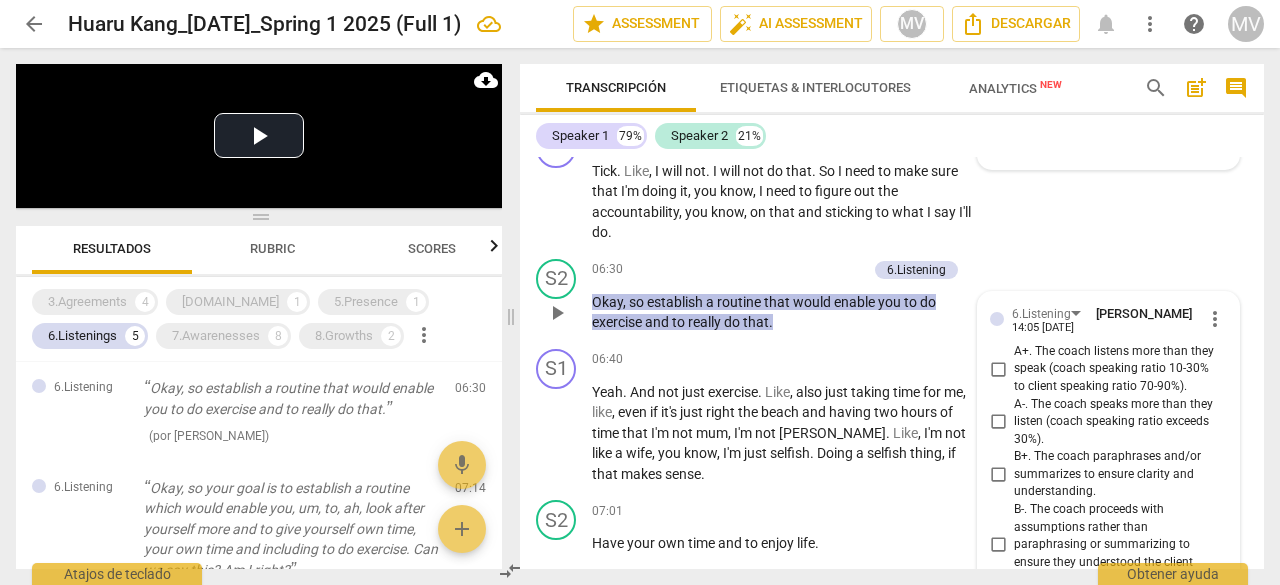scroll, scrollTop: 3054, scrollLeft: 0, axis: vertical 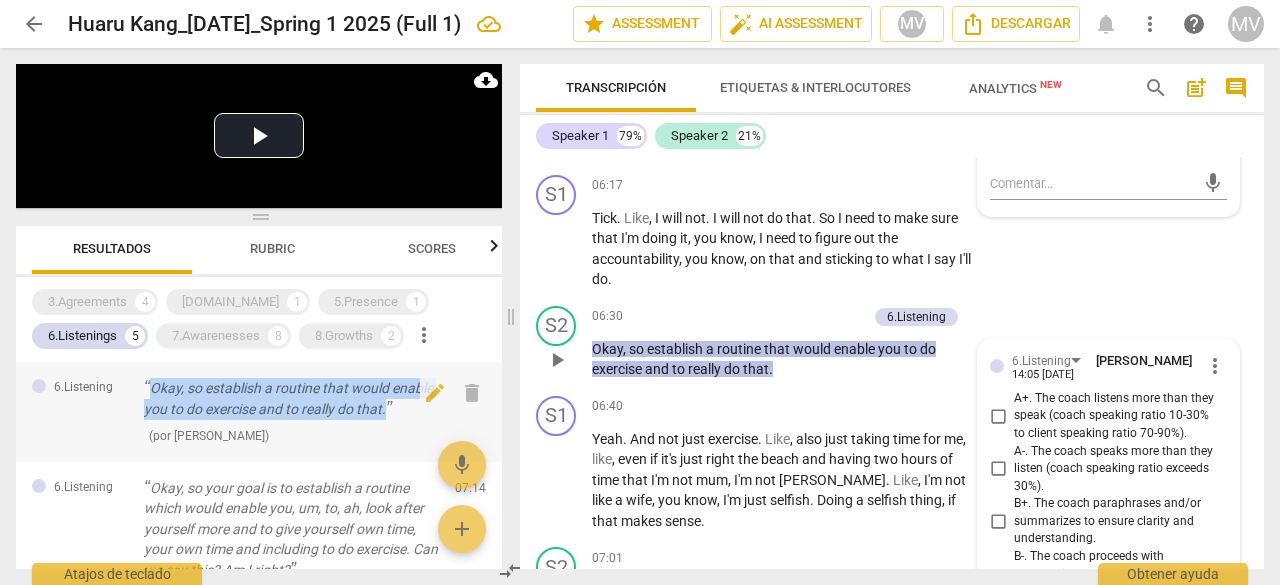 drag, startPoint x: 152, startPoint y: 414, endPoint x: 405, endPoint y: 438, distance: 254.13579 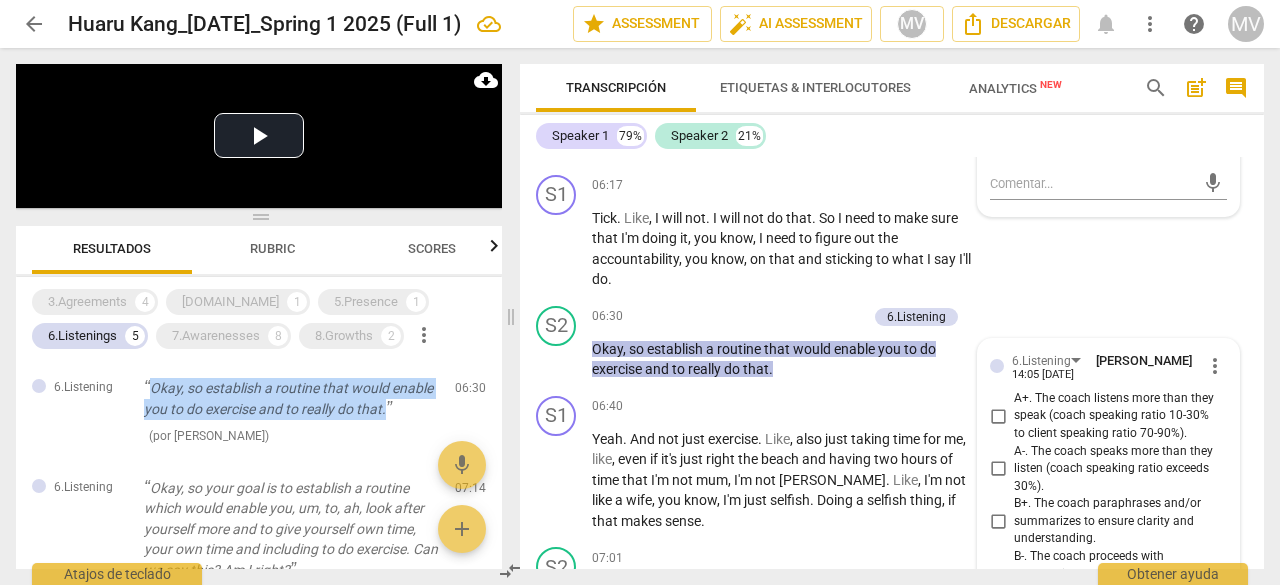 click on "search" at bounding box center (1156, 88) 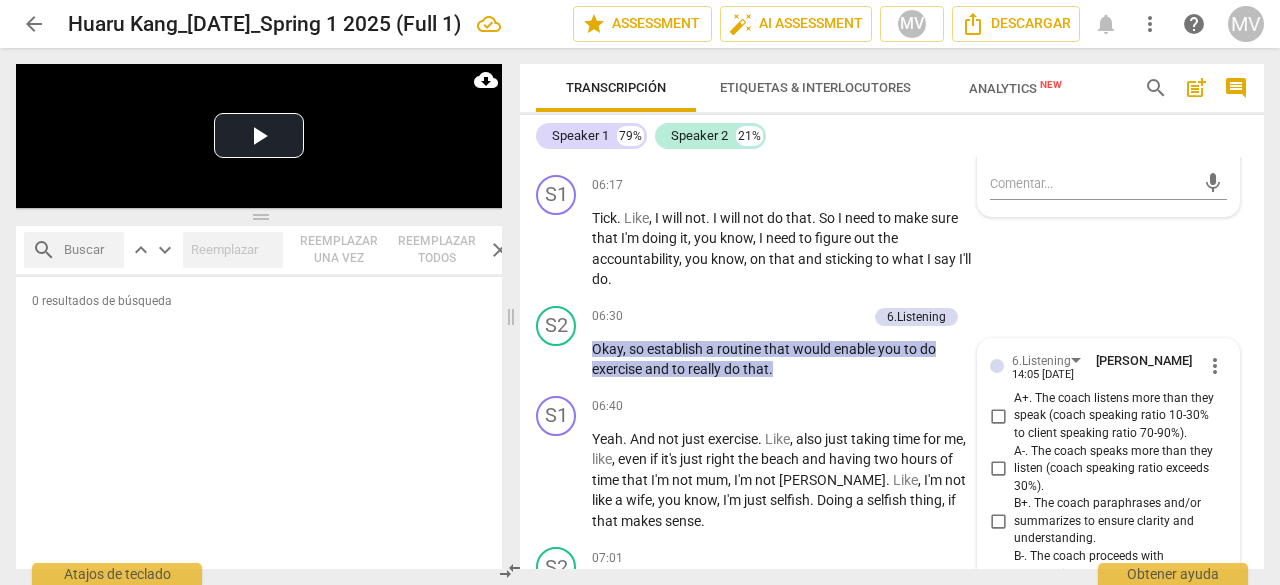 click on "search" at bounding box center [1156, 88] 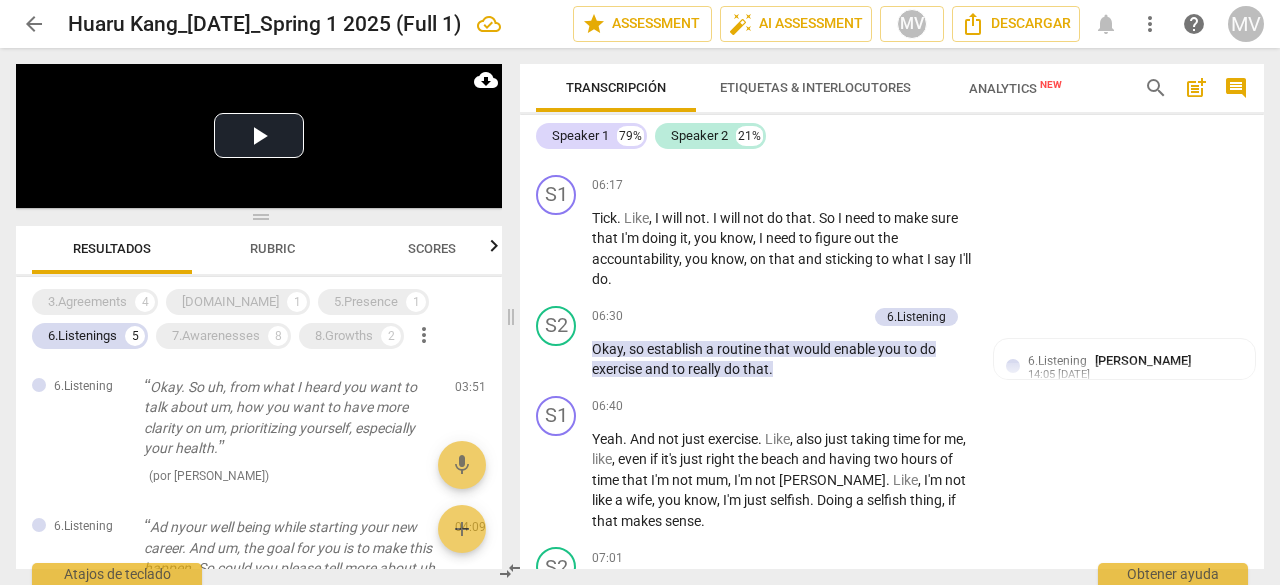click on "search" at bounding box center (1156, 88) 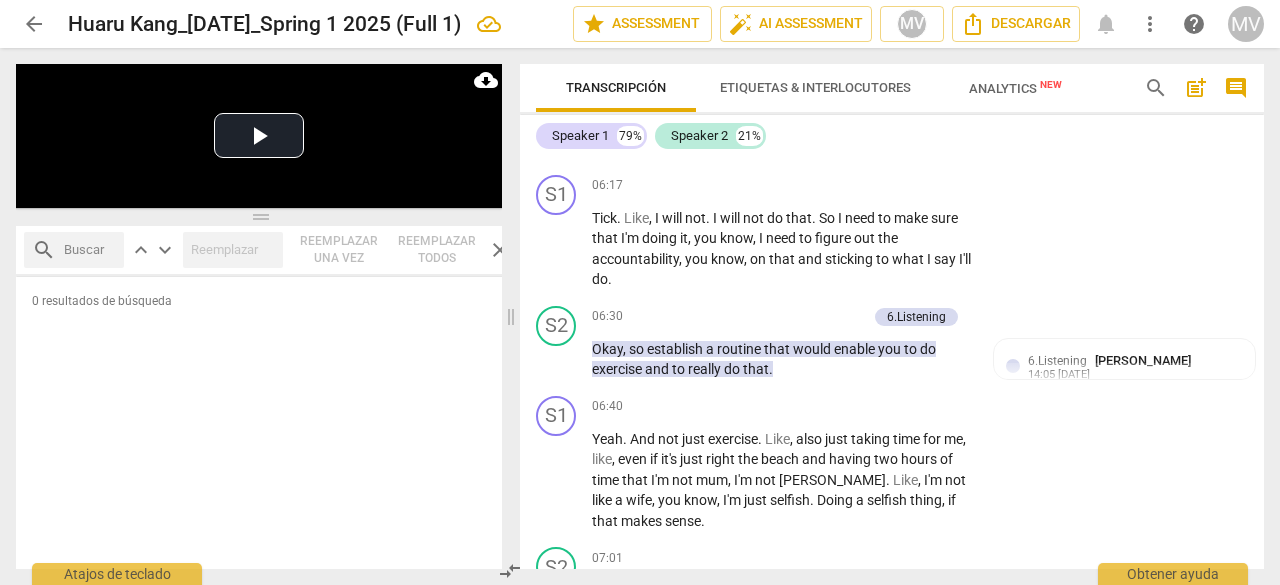 click on "0 resultados de búsqueda" at bounding box center (270, 423) 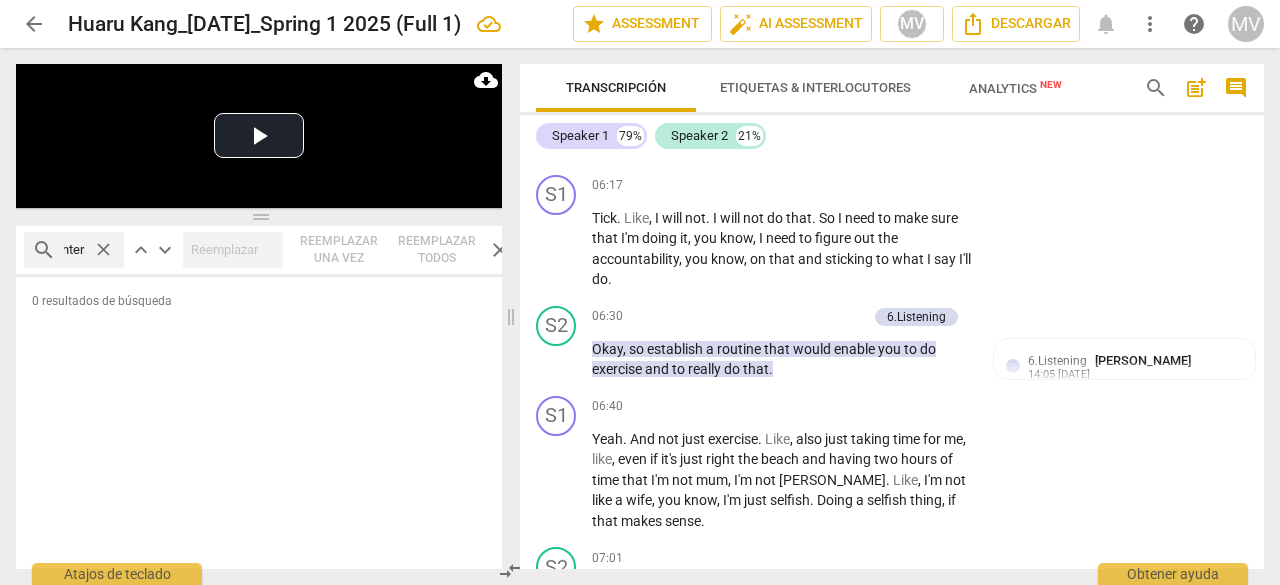 scroll, scrollTop: 0, scrollLeft: 36, axis: horizontal 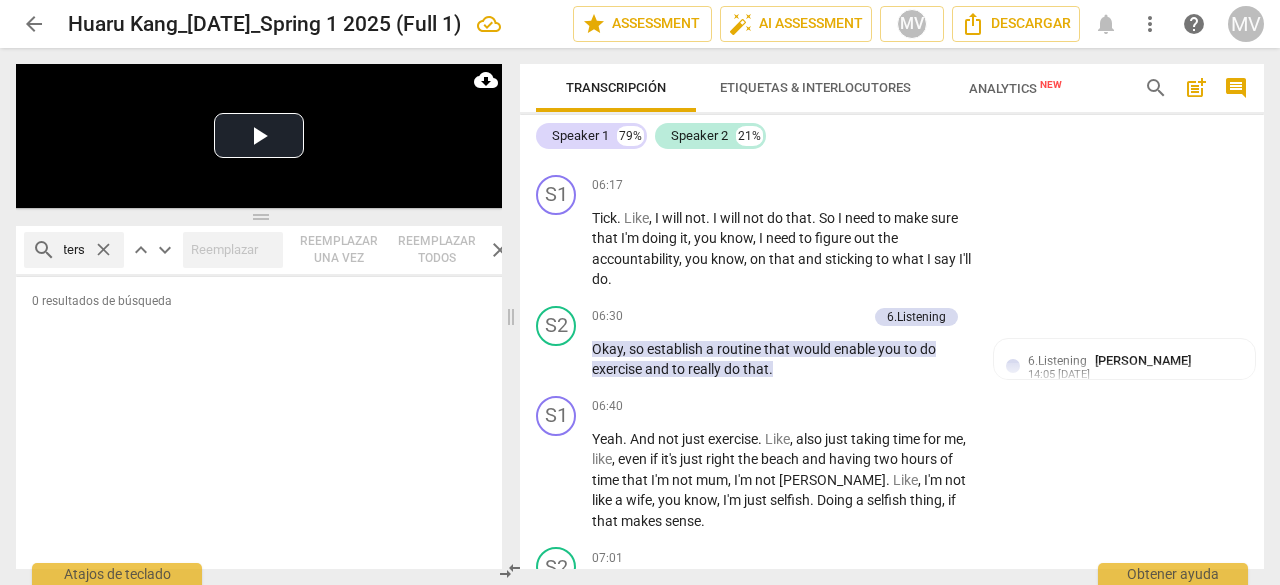 type on "daughters" 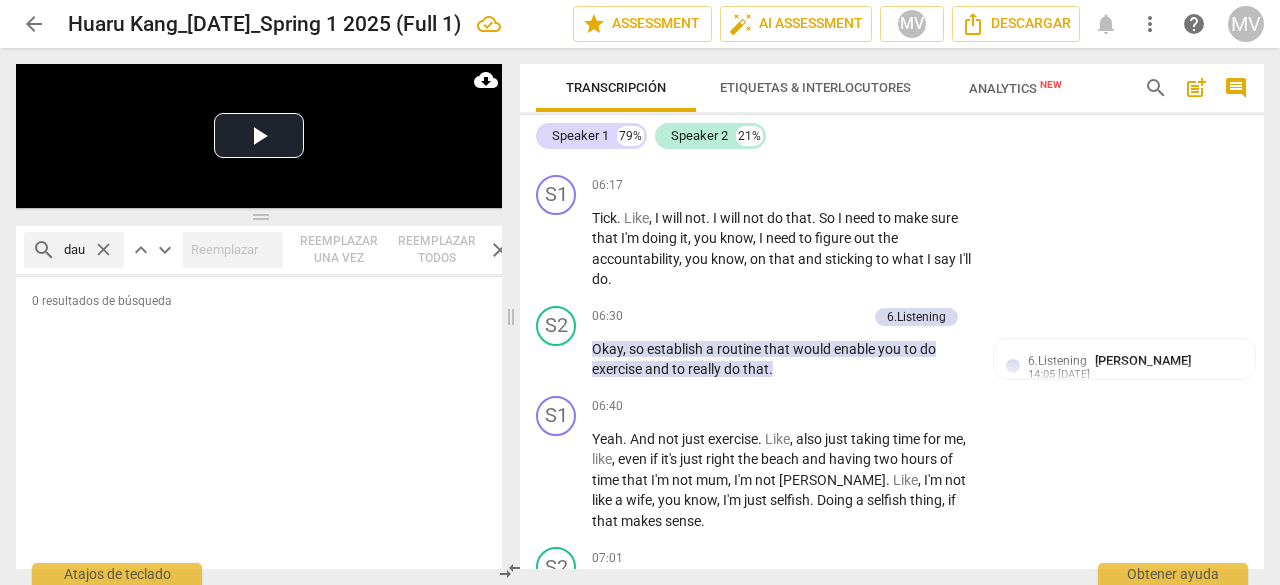 click on "0 resultados de búsqueda" at bounding box center [270, 423] 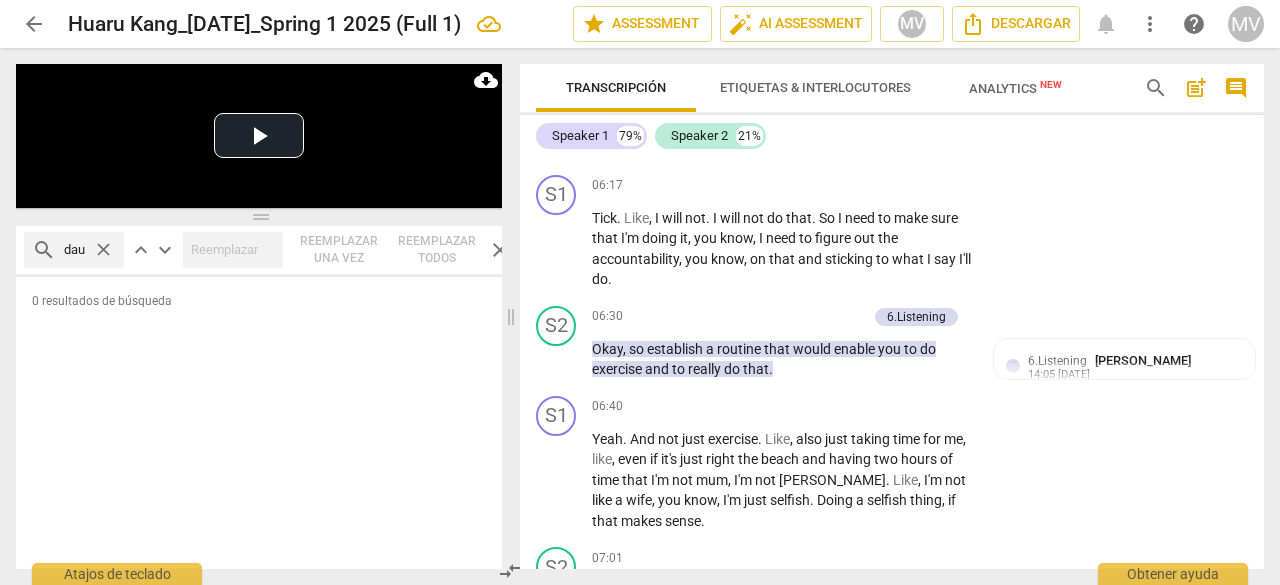 click on "keyboard_arrow_down" at bounding box center (165, 250) 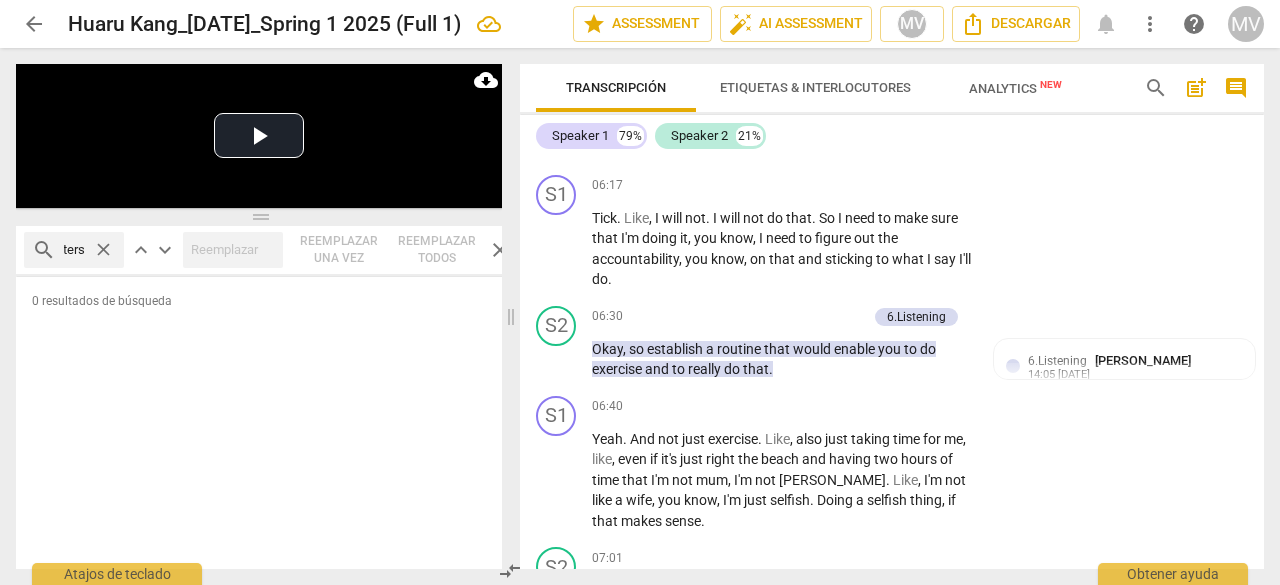 drag, startPoint x: 64, startPoint y: 246, endPoint x: 148, endPoint y: 253, distance: 84.29116 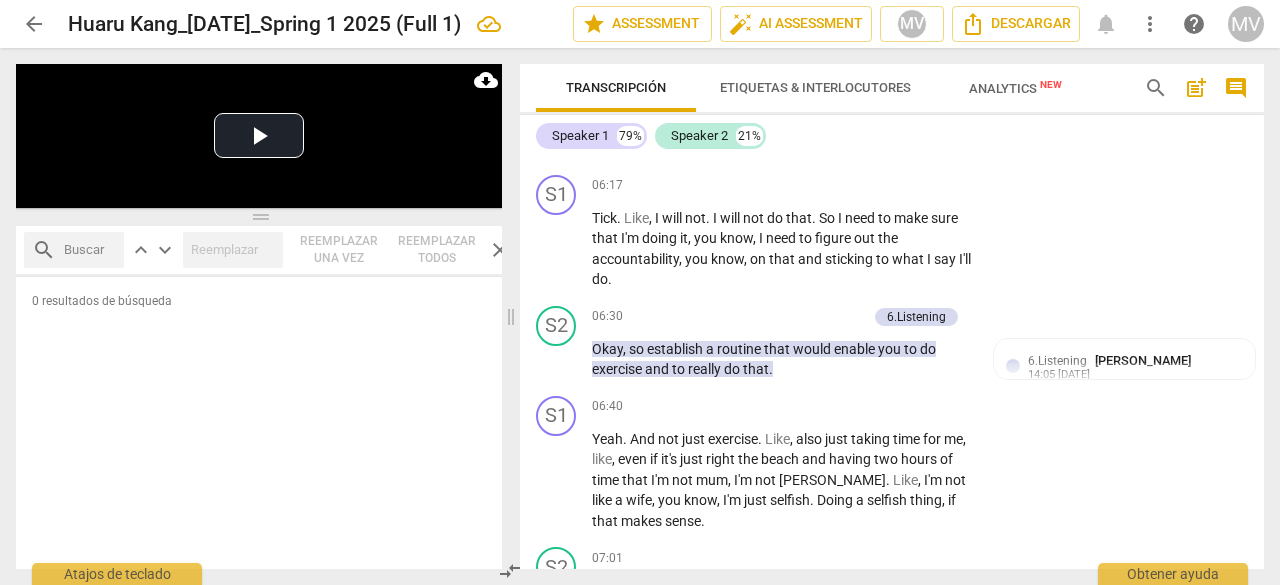 click at bounding box center [90, 250] 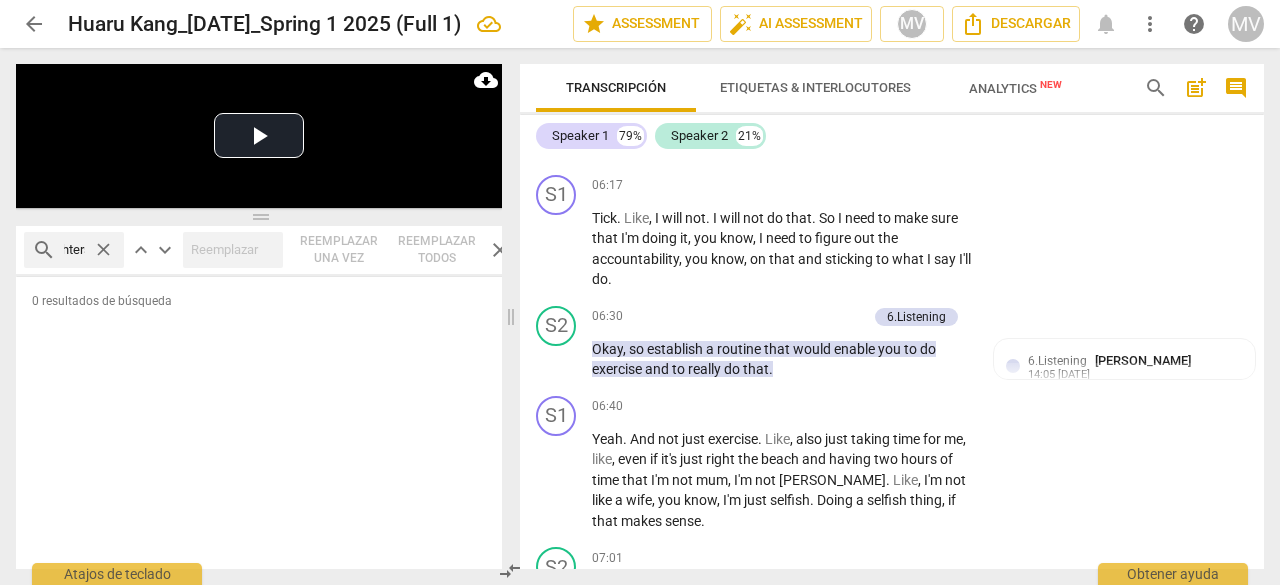 scroll, scrollTop: 0, scrollLeft: 36, axis: horizontal 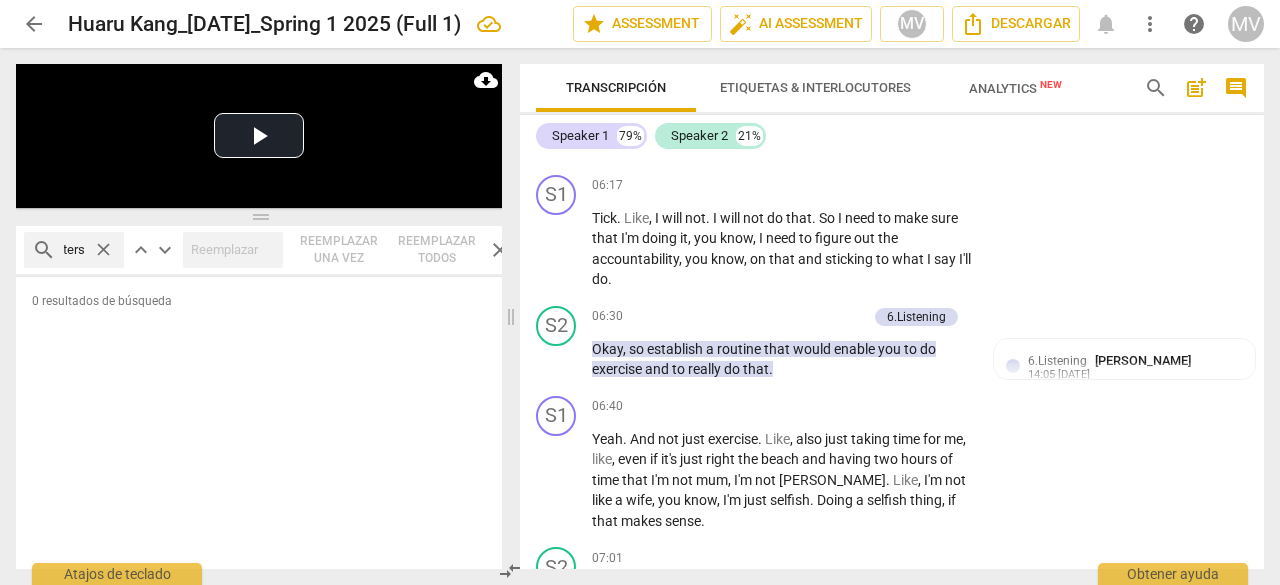 type on "daughters" 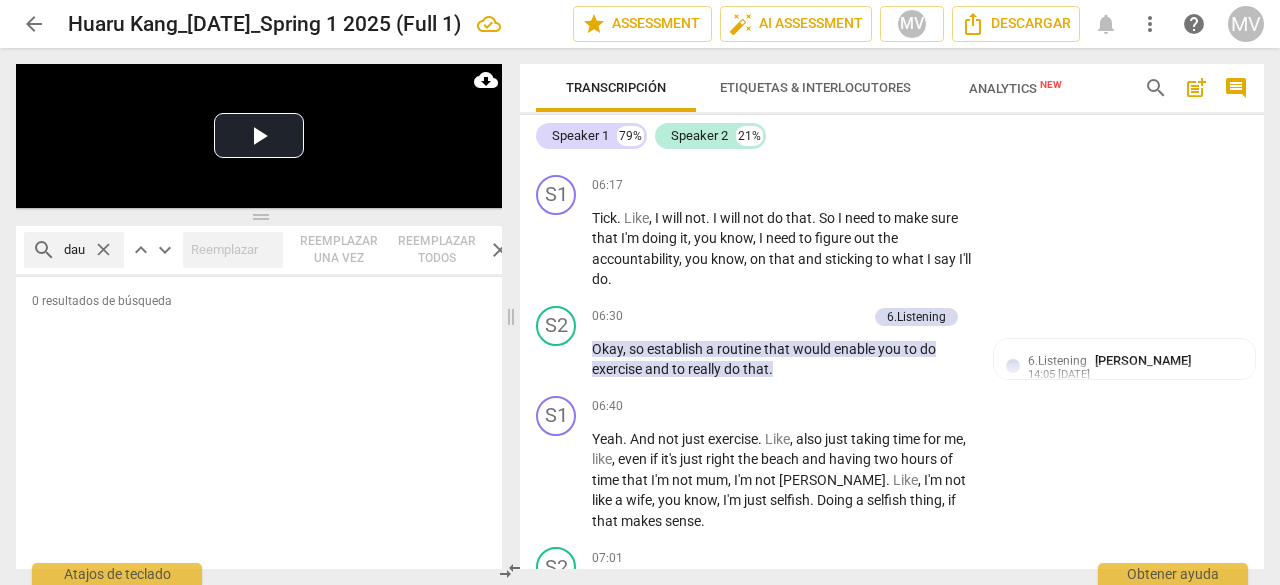 click on "keyboard_arrow_down" at bounding box center [165, 250] 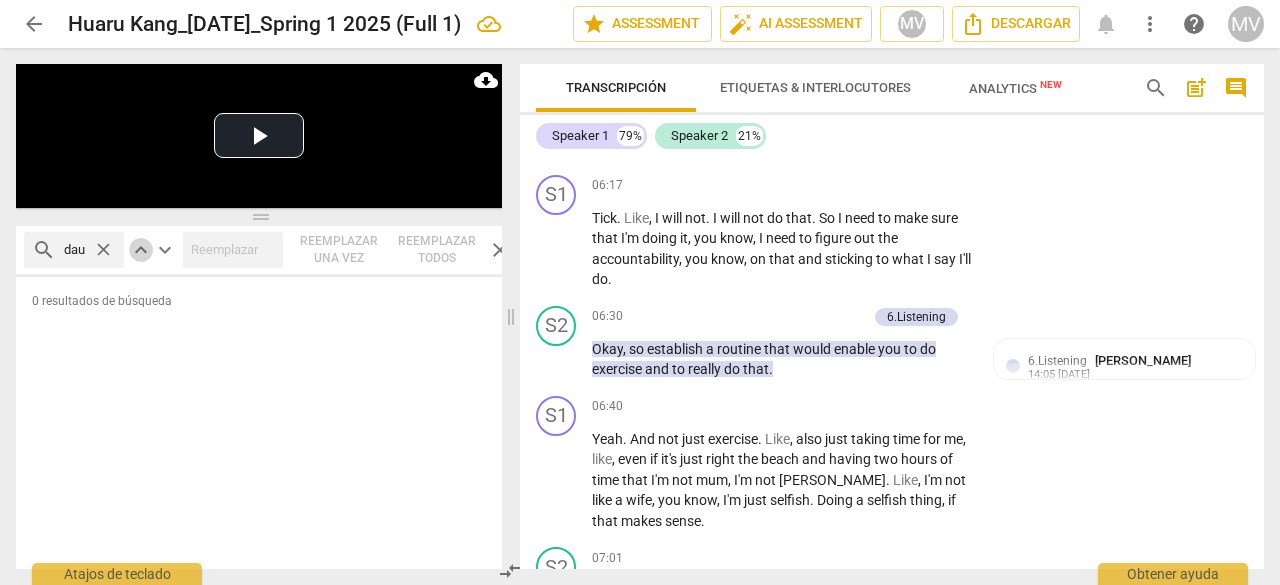 click on "keyboard_arrow_up" at bounding box center [141, 250] 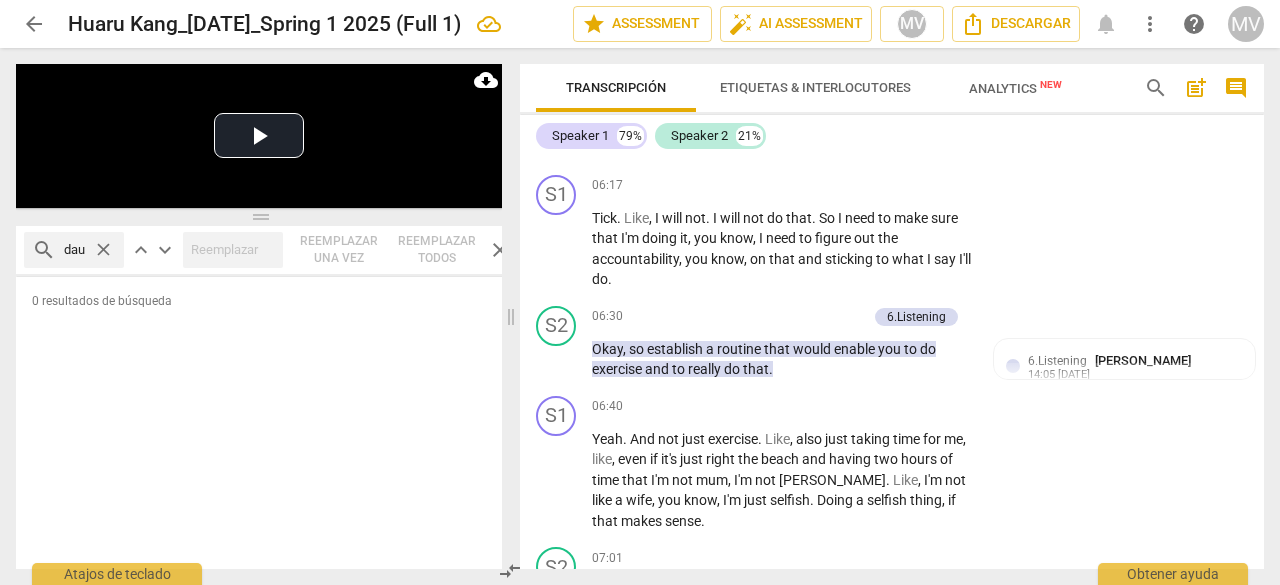 scroll, scrollTop: 0, scrollLeft: 0, axis: both 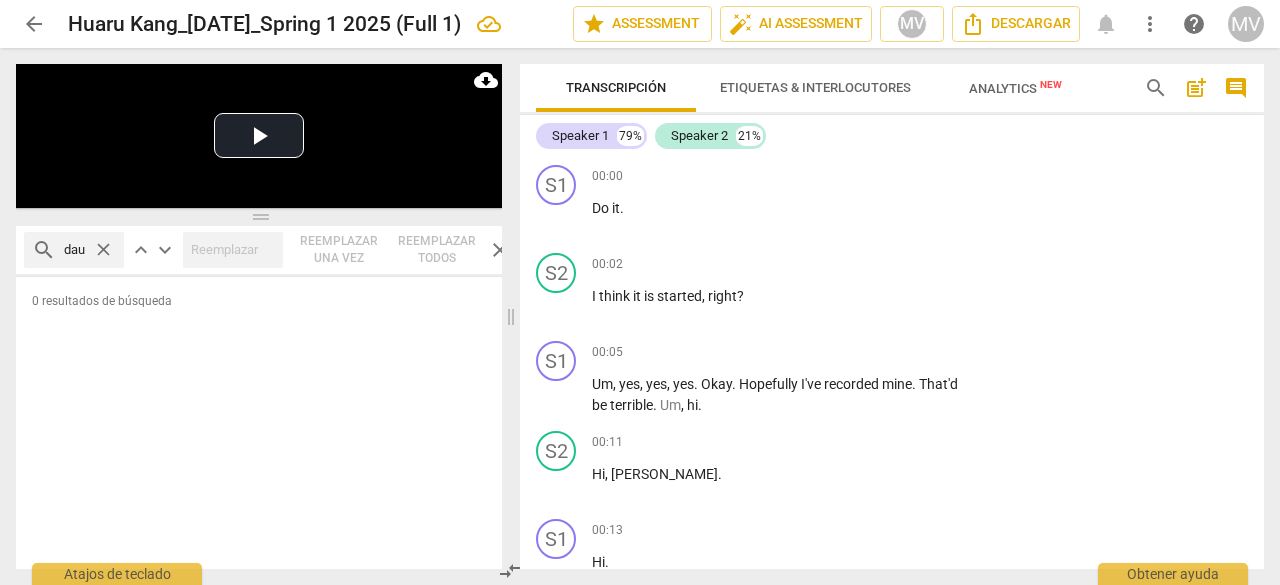 click on "close" at bounding box center (103, 249) 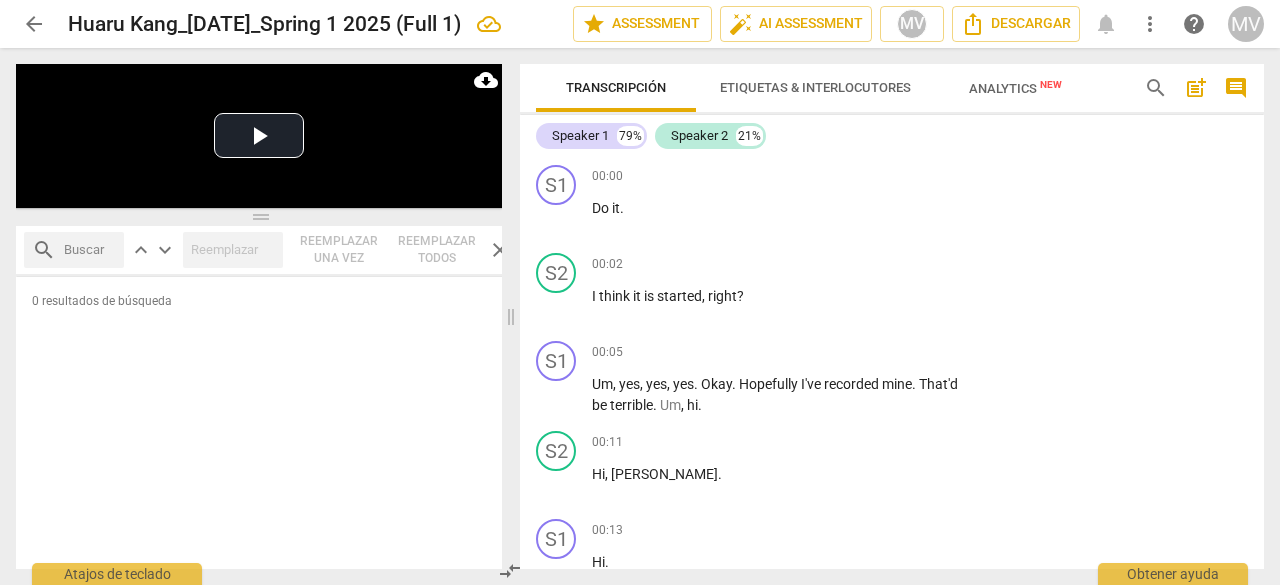 click on "0 resultados de búsqueda" at bounding box center [270, 309] 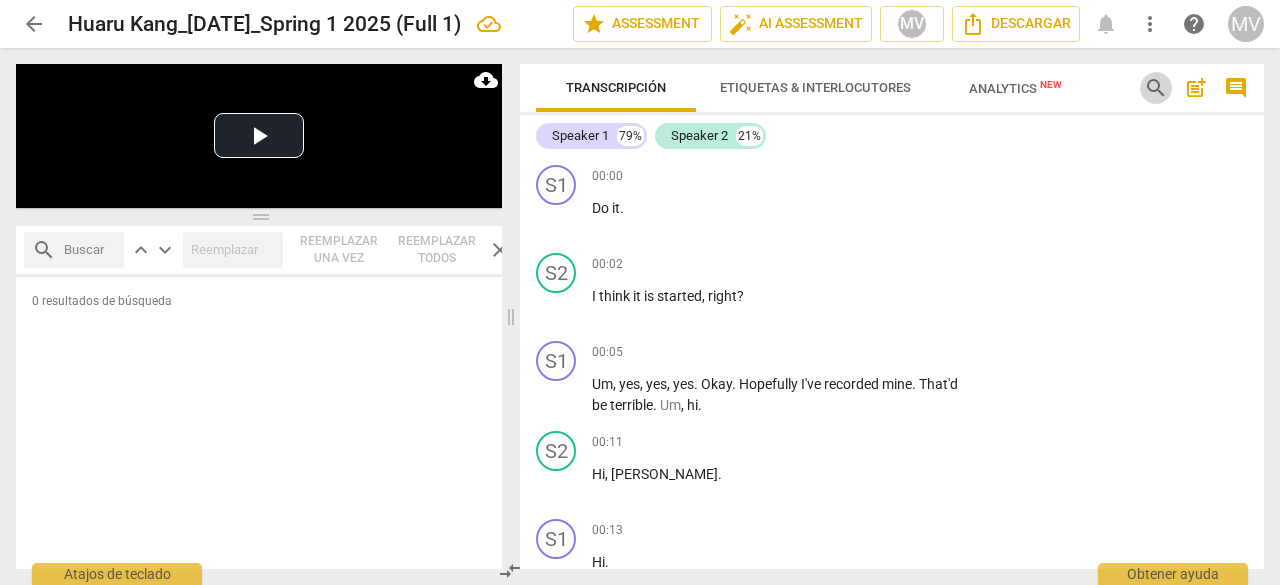 click on "search" at bounding box center (1156, 88) 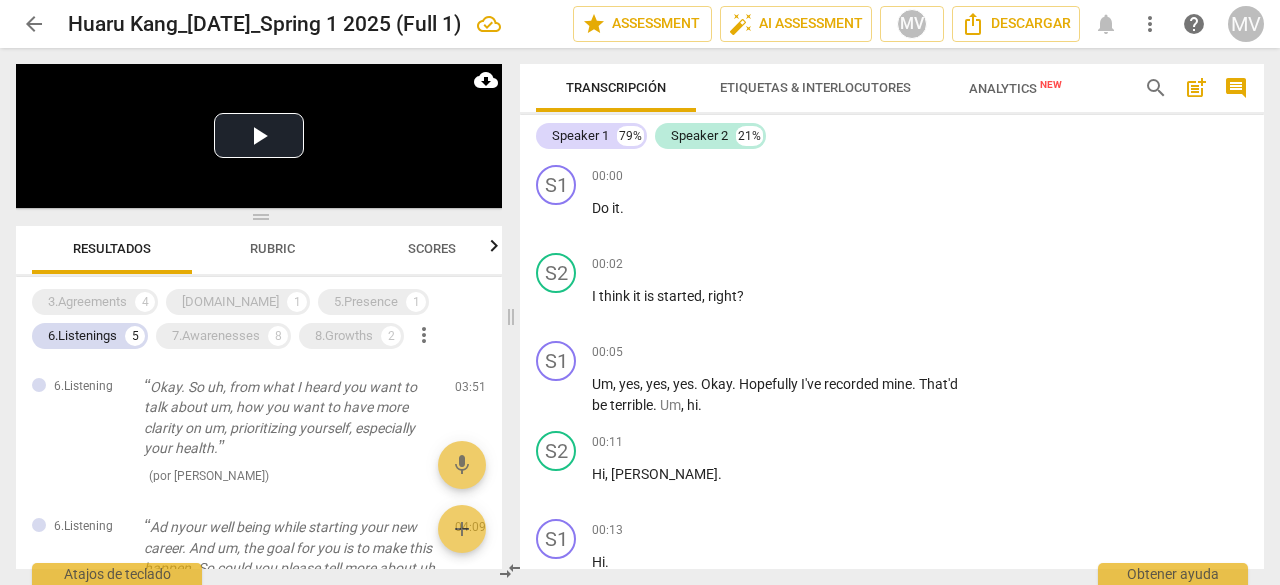 click on "search" at bounding box center (1156, 88) 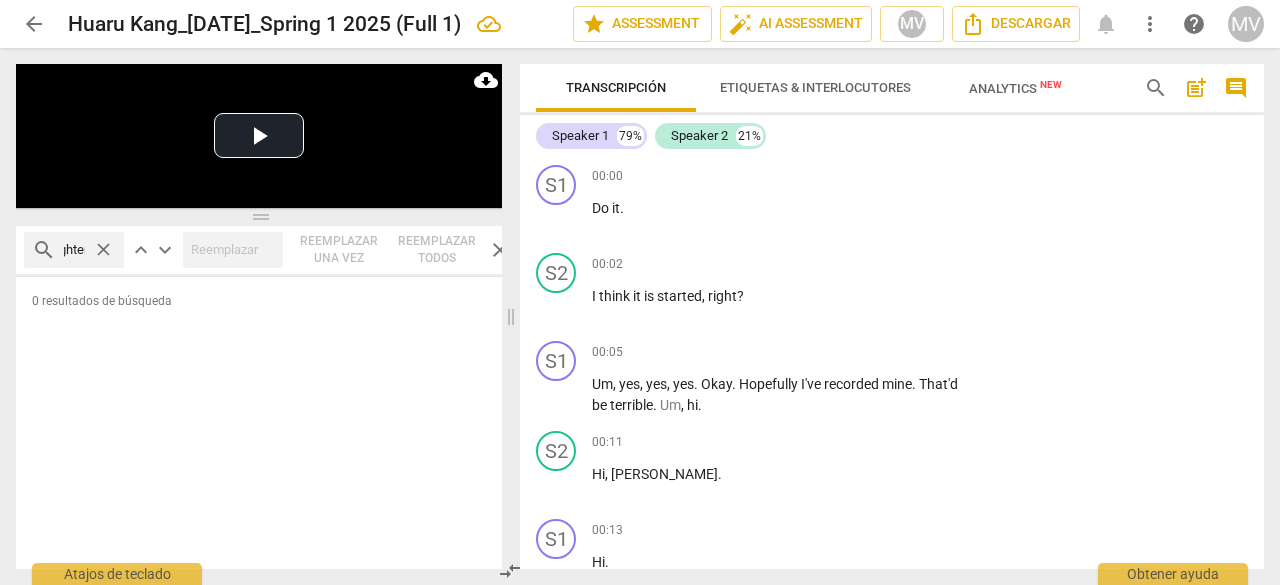 scroll, scrollTop: 0, scrollLeft: 30, axis: horizontal 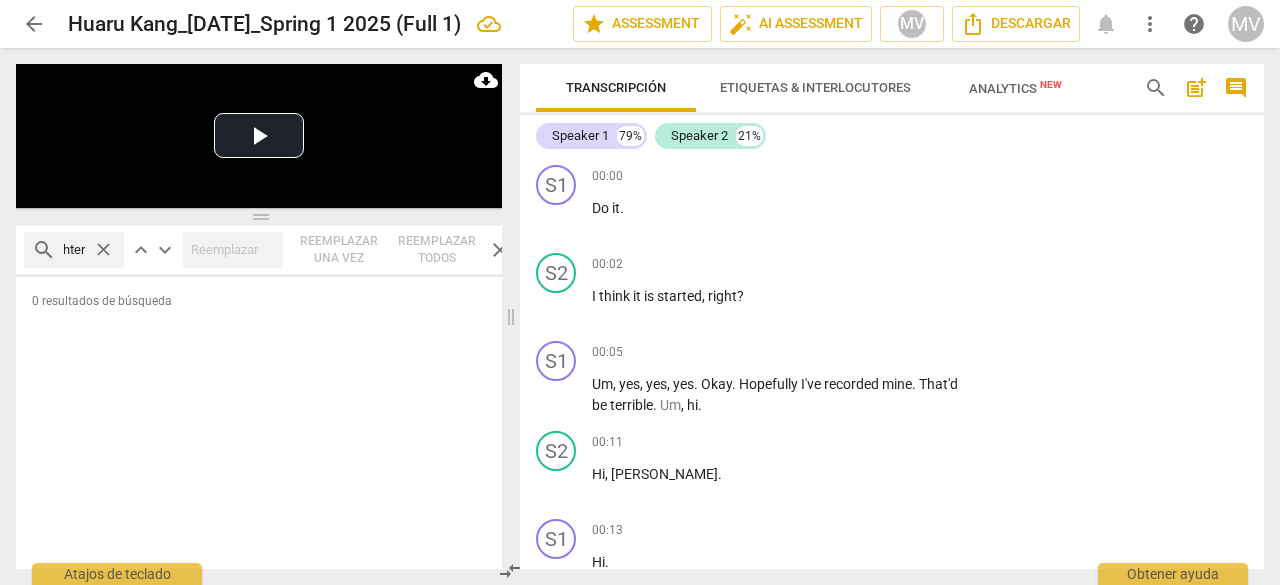 type on "daughter" 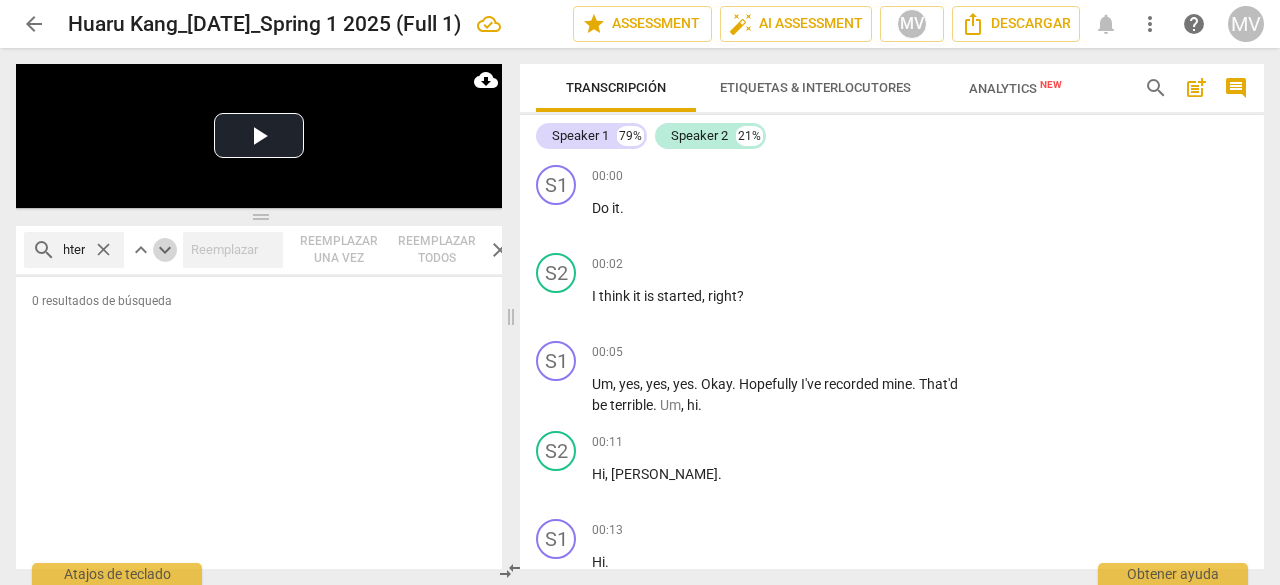 scroll, scrollTop: 0, scrollLeft: 0, axis: both 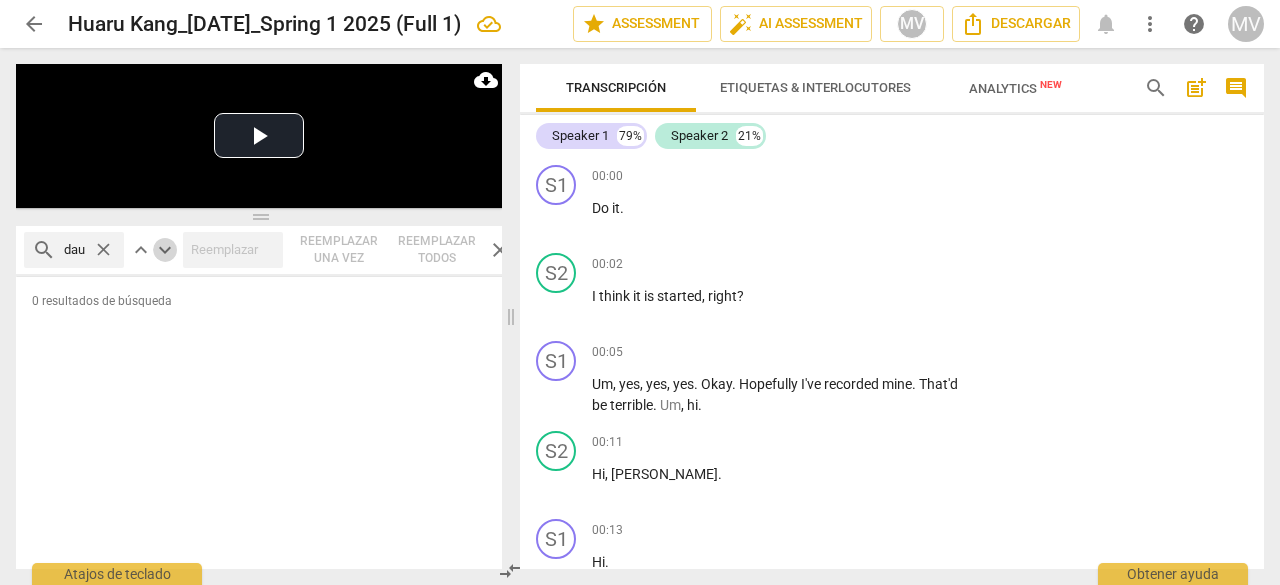 click on "keyboard_arrow_down" at bounding box center (165, 250) 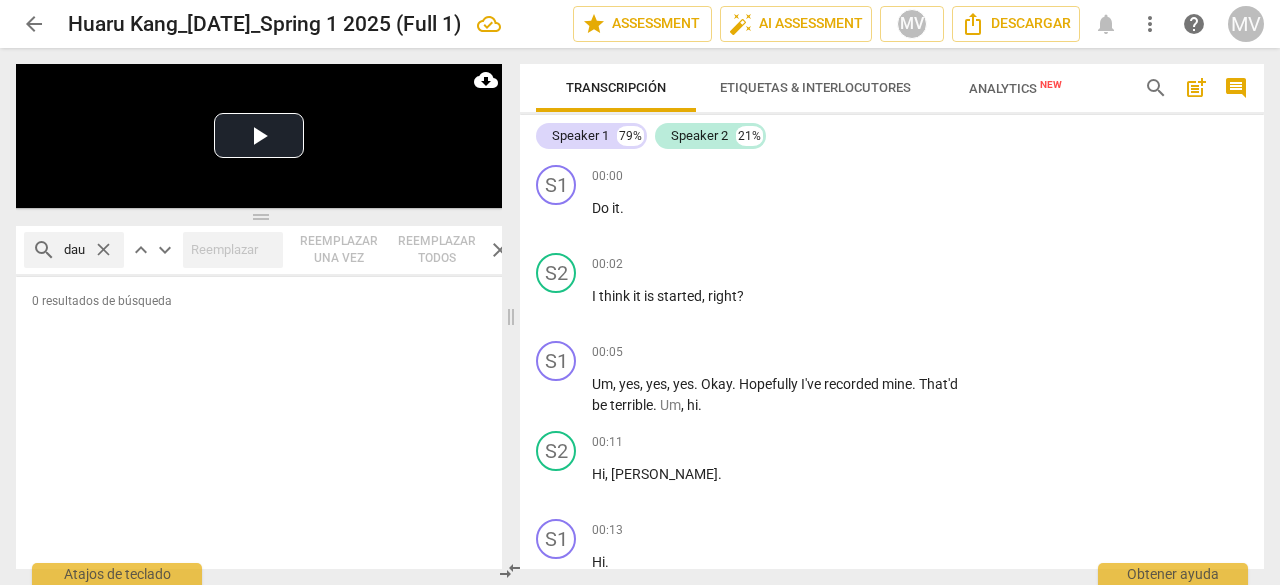 click on "search daughter close" at bounding box center (74, 250) 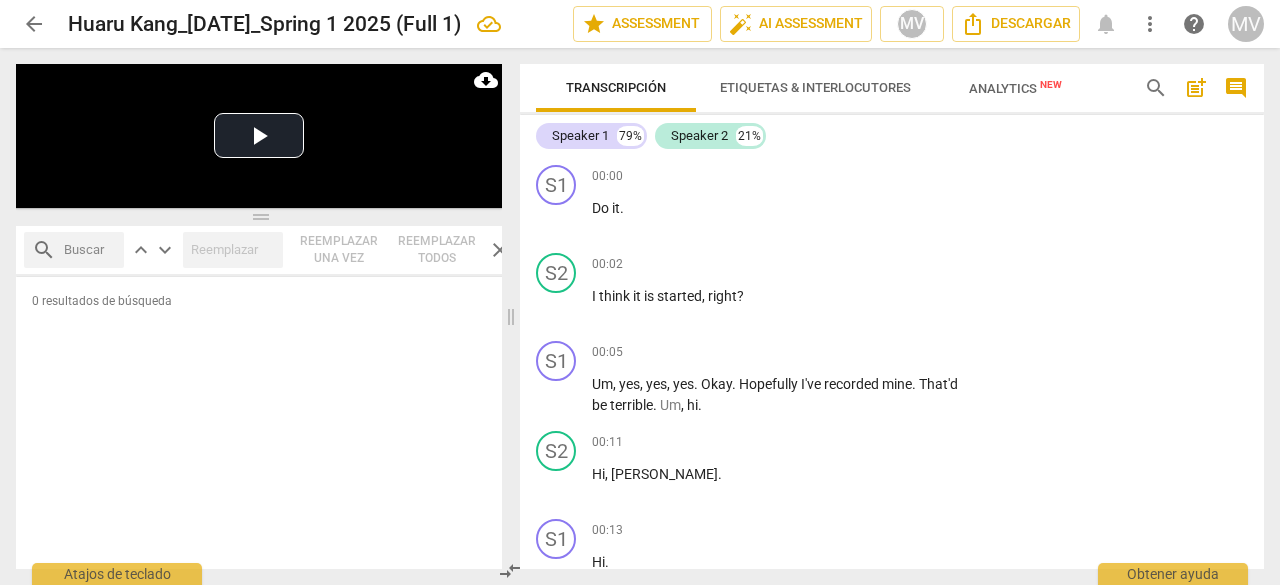 drag, startPoint x: 96, startPoint y: 241, endPoint x: 108, endPoint y: 241, distance: 12 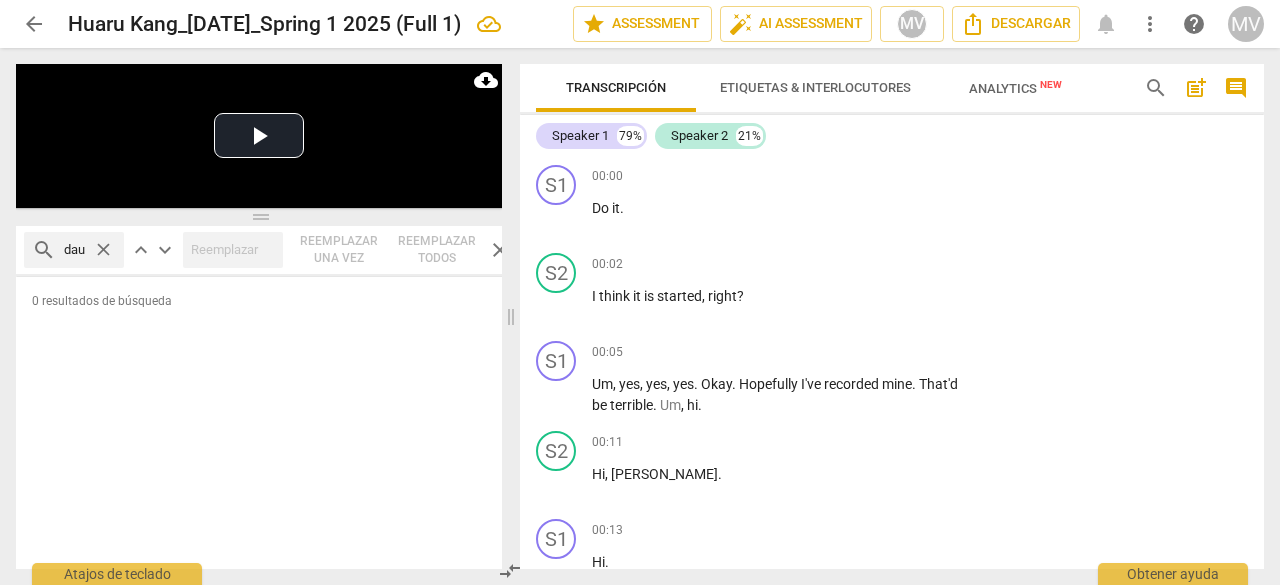 type on "dau" 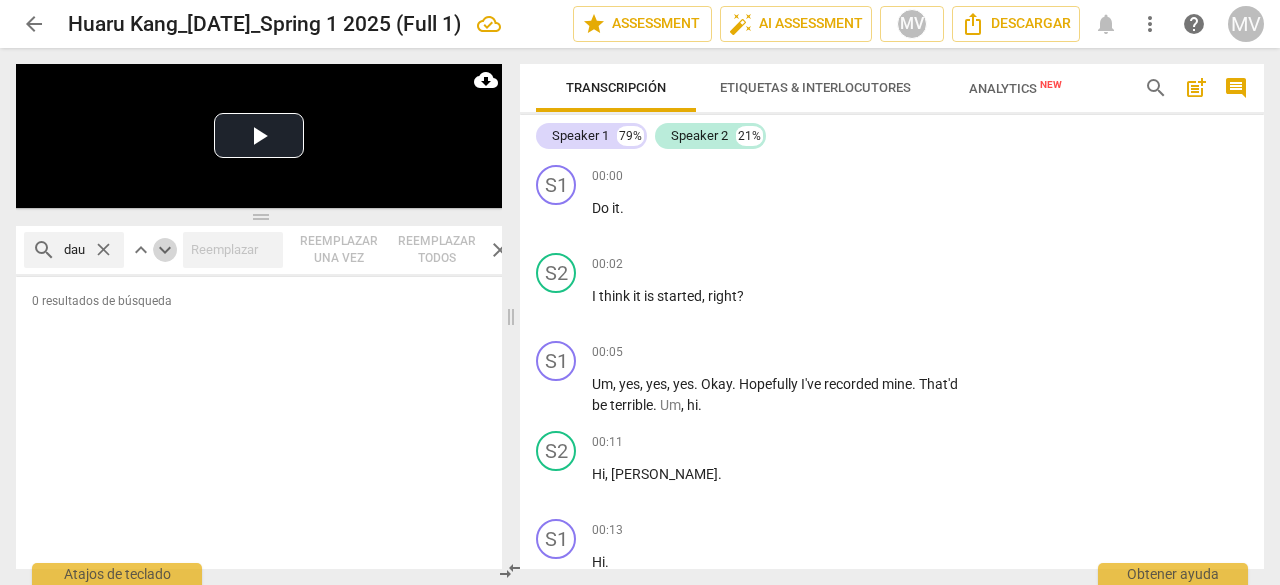 click on "keyboard_arrow_down" at bounding box center (165, 250) 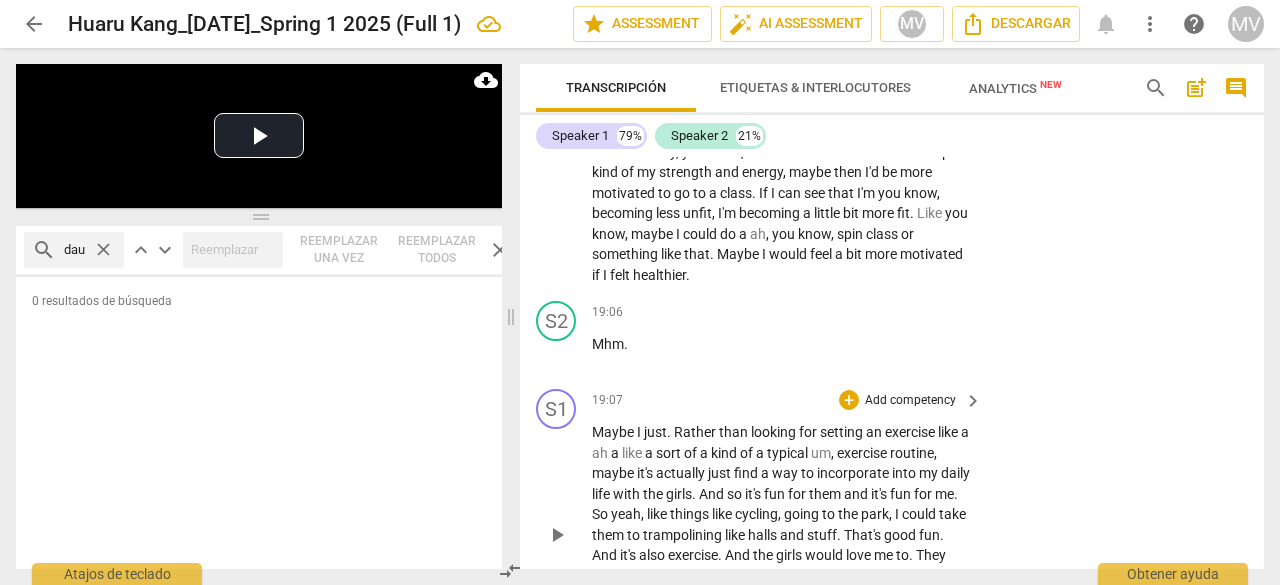 scroll, scrollTop: 8200, scrollLeft: 0, axis: vertical 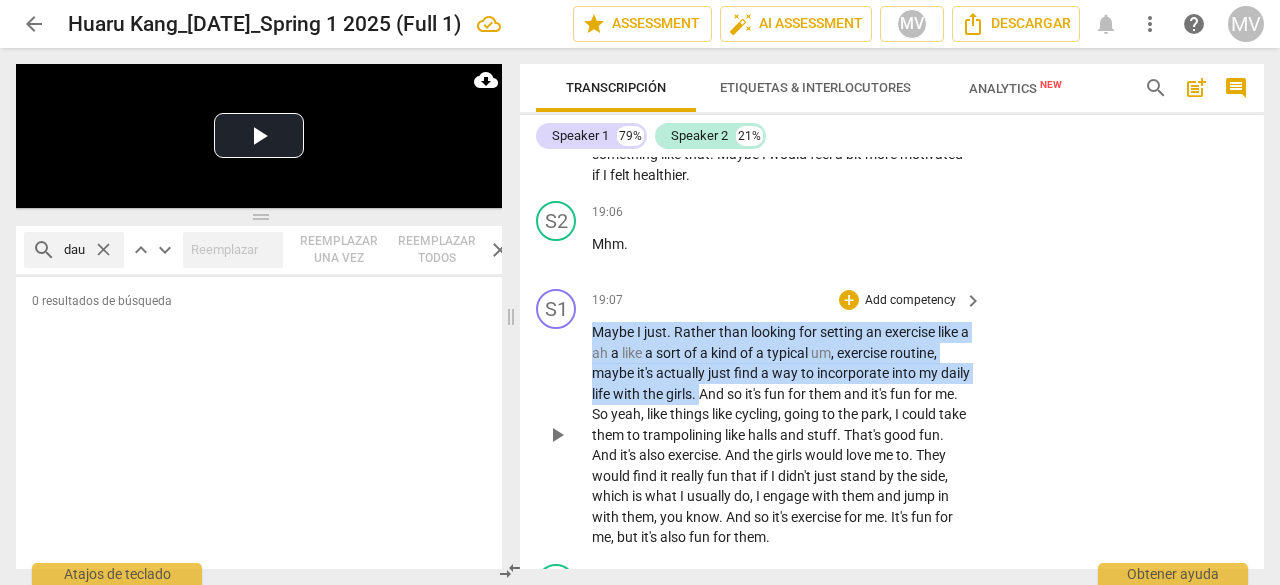 drag, startPoint x: 592, startPoint y: 397, endPoint x: 732, endPoint y: 453, distance: 150.78462 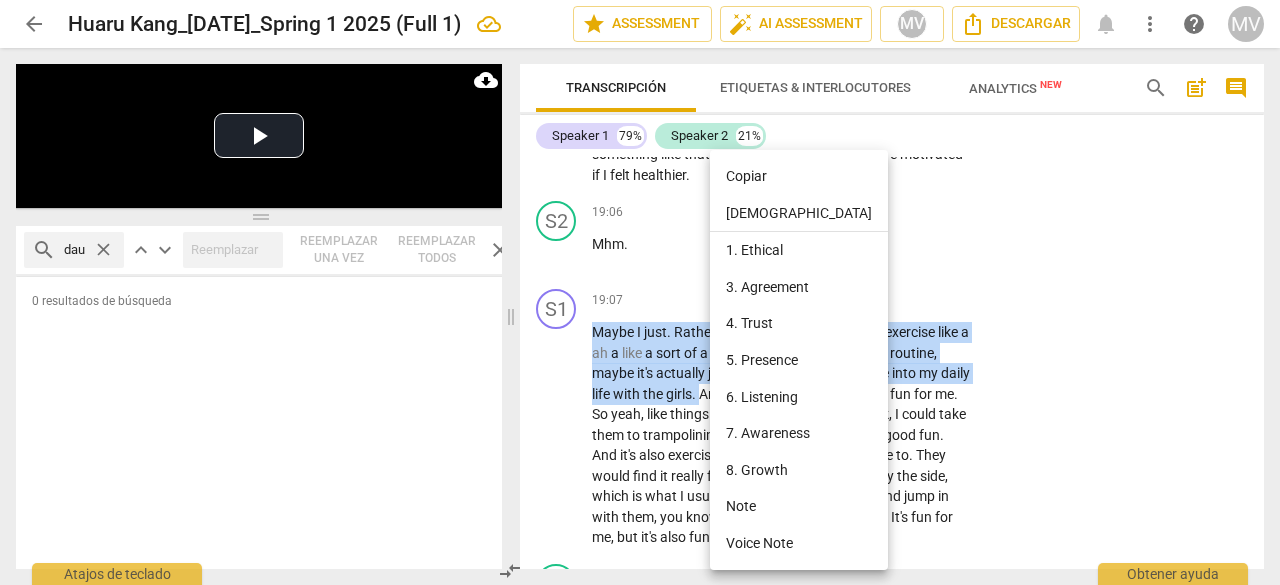 click on "Copiar" at bounding box center [799, 176] 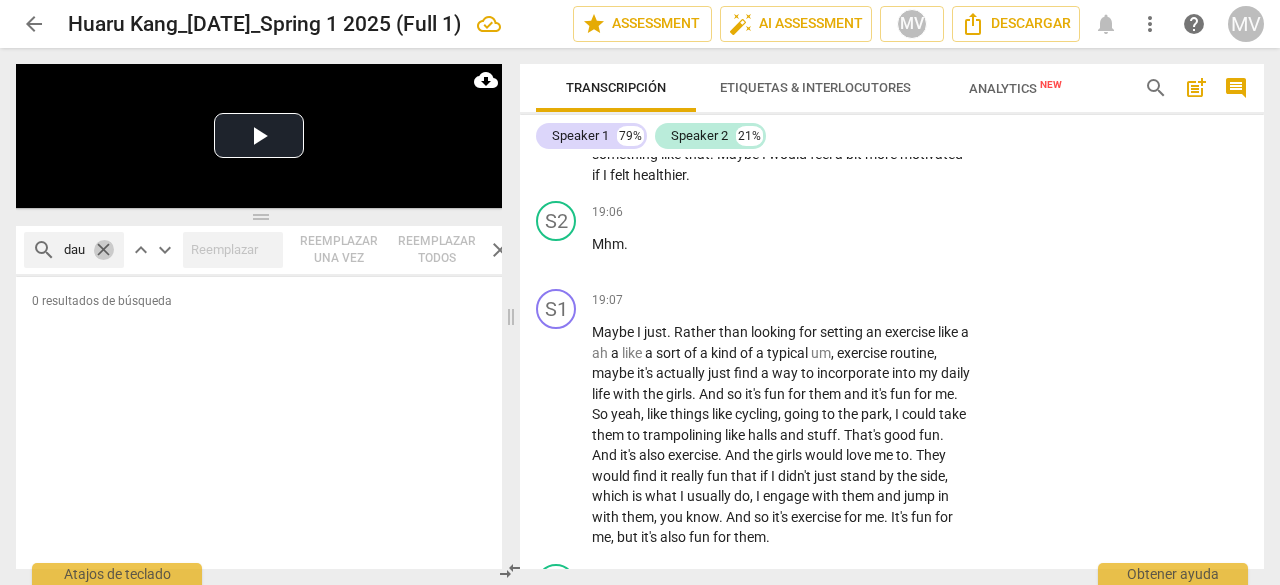 click on "close" at bounding box center (103, 249) 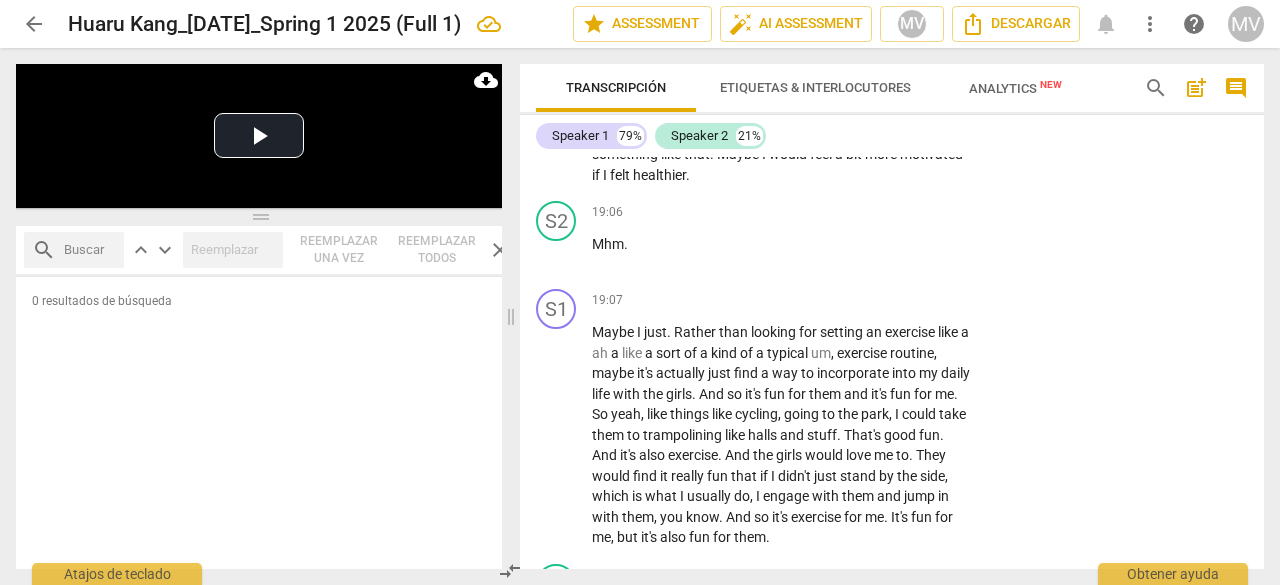 click at bounding box center [90, 250] 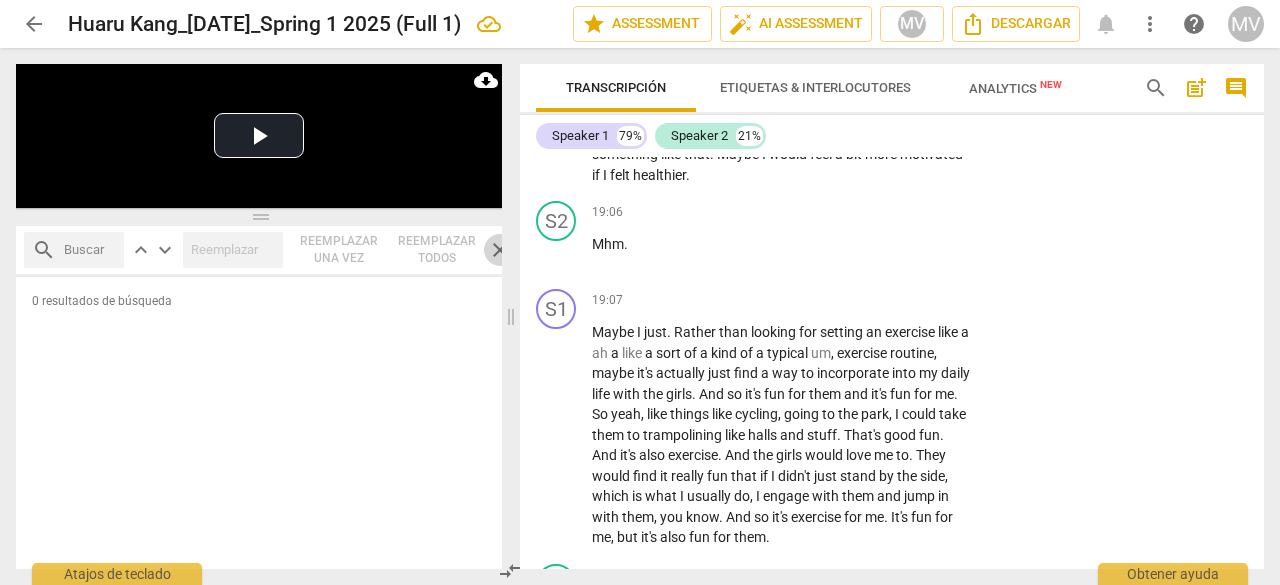 click on "close" at bounding box center (500, 250) 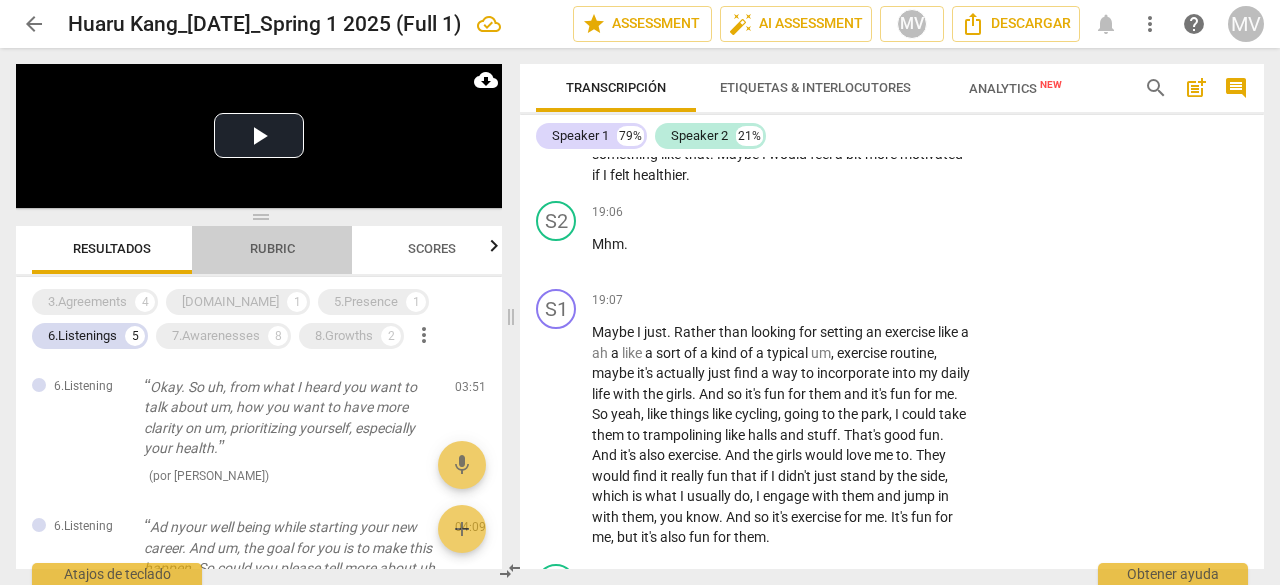 click on "Rubric" at bounding box center [272, 248] 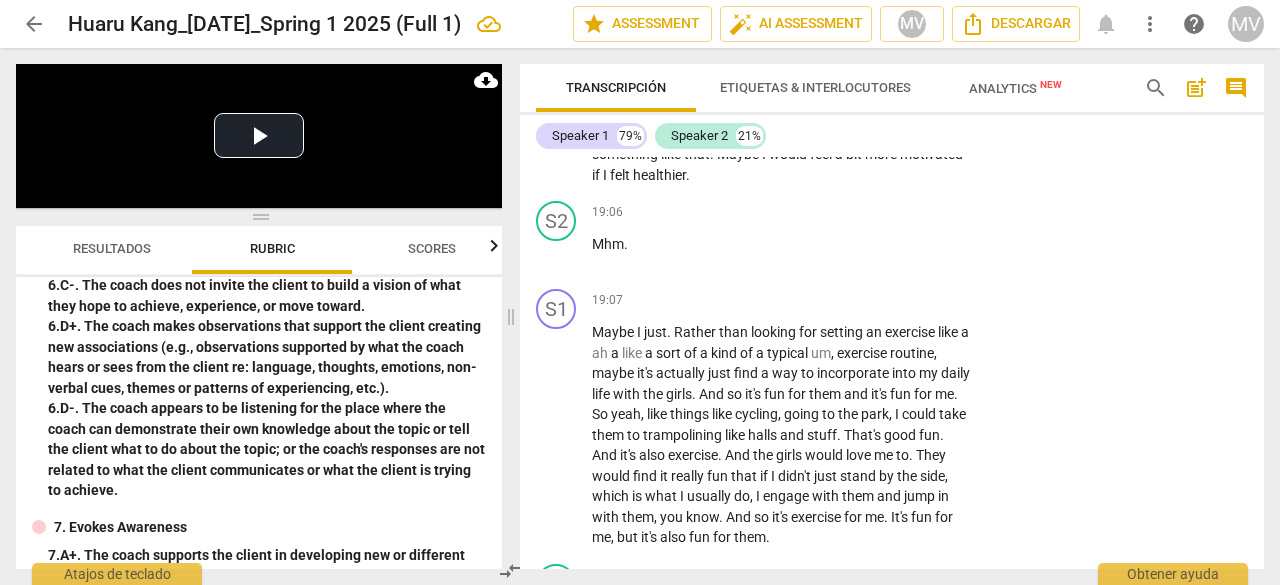 scroll, scrollTop: 1700, scrollLeft: 0, axis: vertical 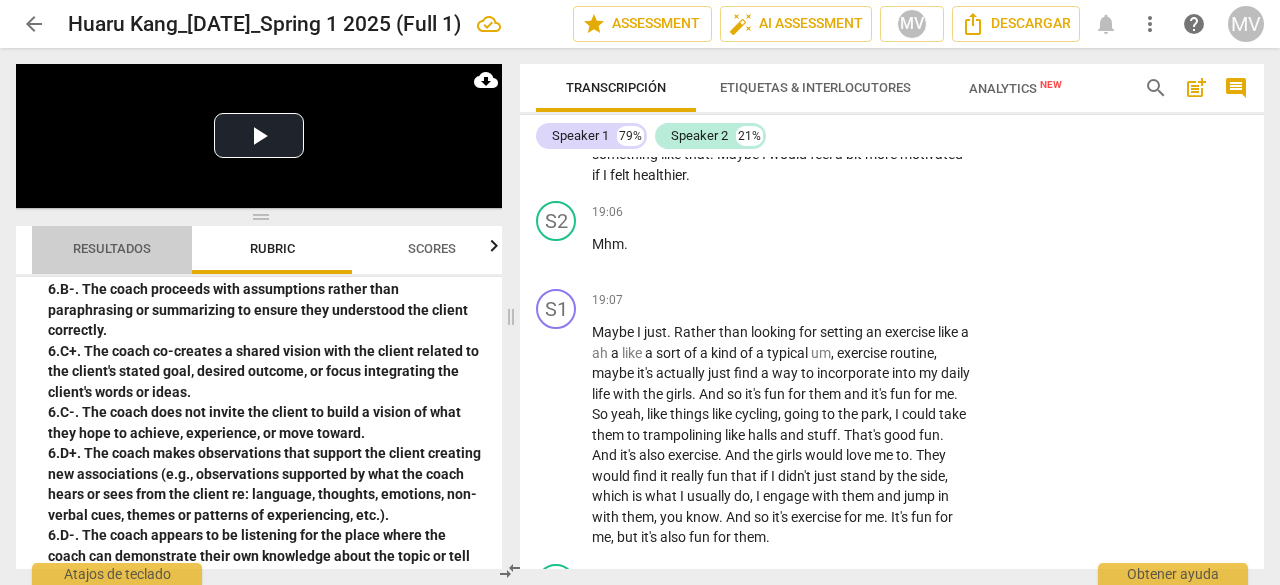 click on "Resultados" at bounding box center [112, 248] 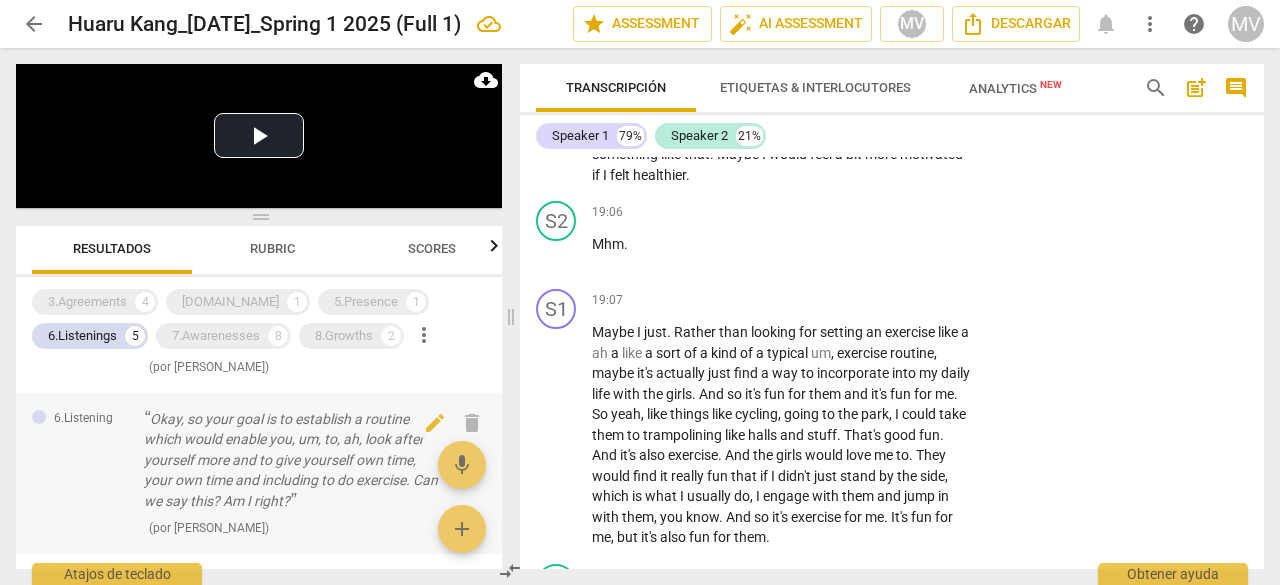 scroll, scrollTop: 400, scrollLeft: 0, axis: vertical 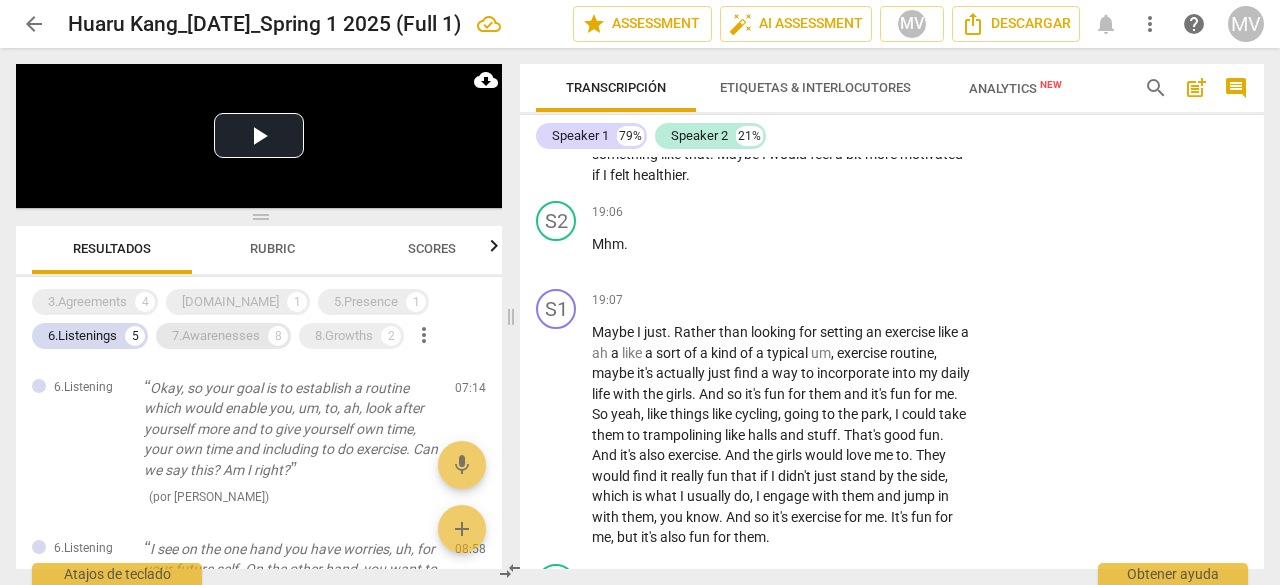 click on "7.Awarenesses" at bounding box center [216, 336] 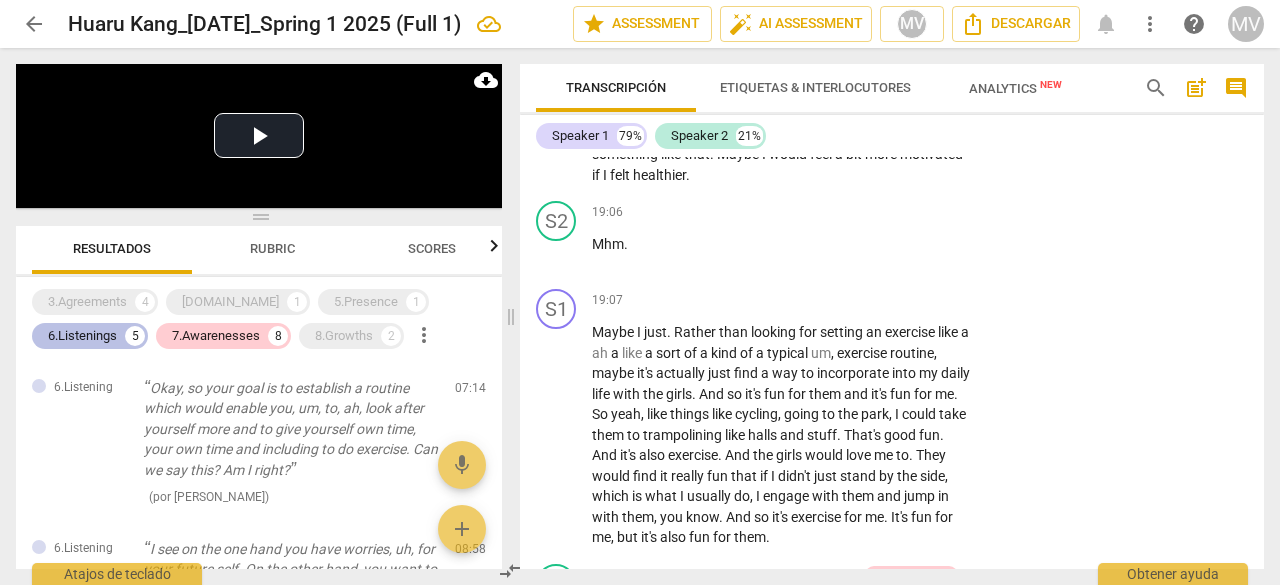 click on "6.Listenings" at bounding box center (82, 336) 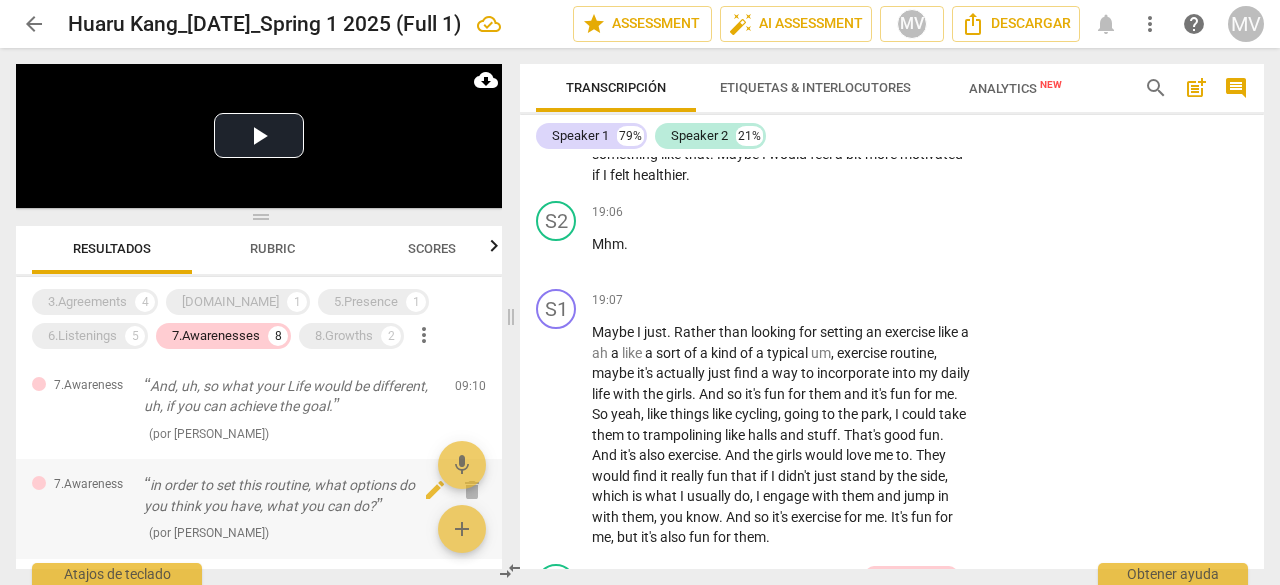 scroll, scrollTop: 0, scrollLeft: 0, axis: both 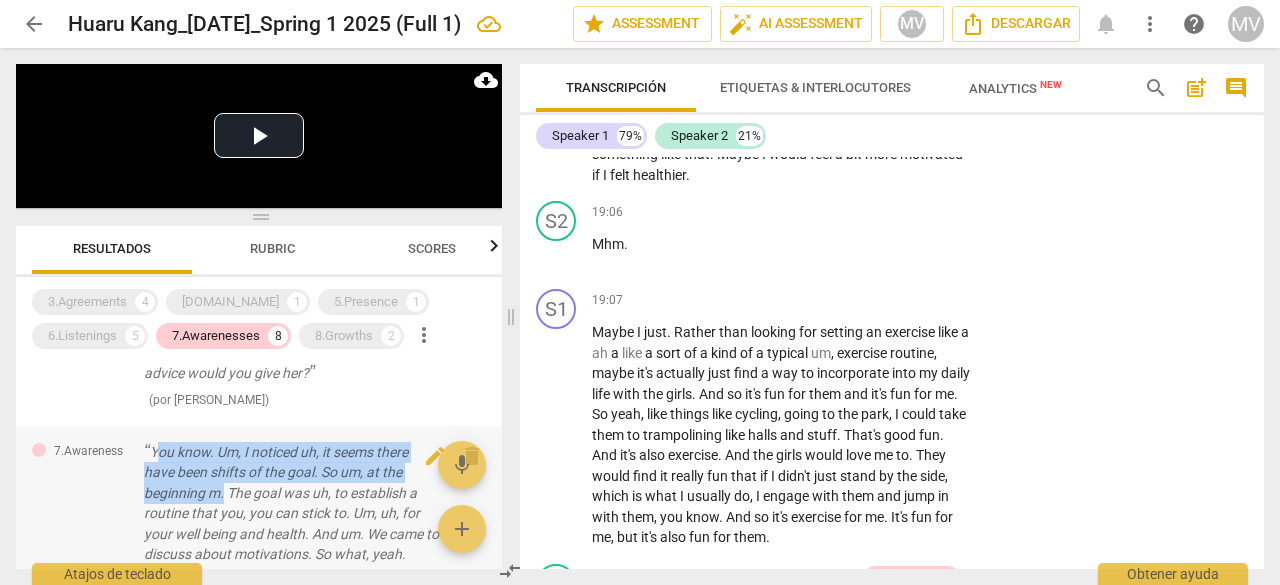 drag, startPoint x: 154, startPoint y: 445, endPoint x: 222, endPoint y: 488, distance: 80.454956 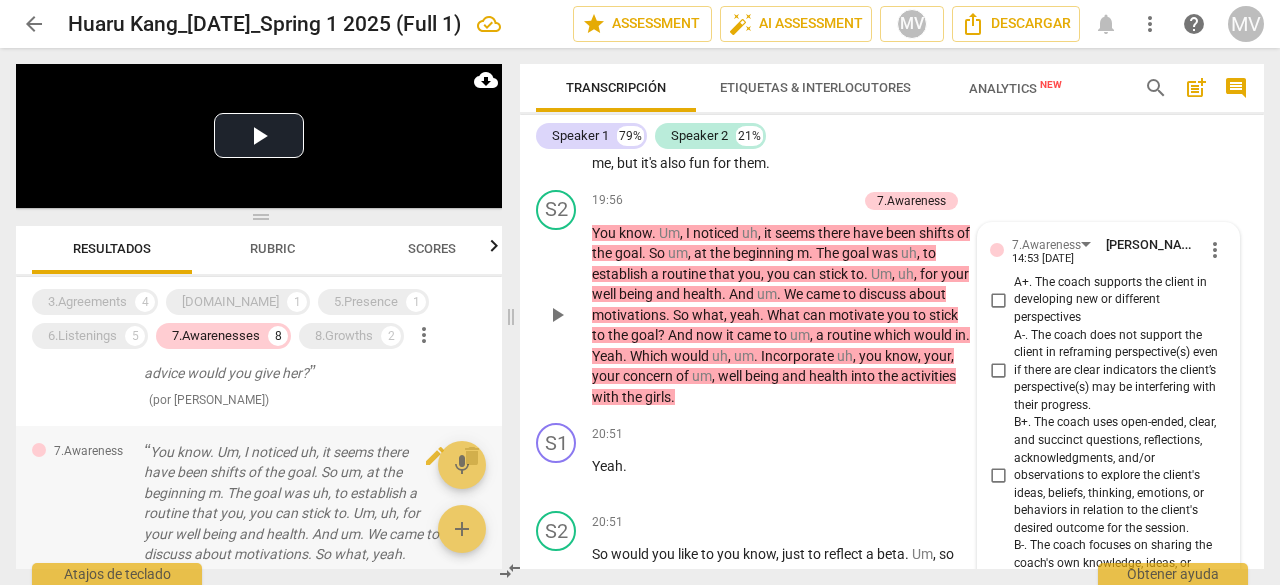 scroll, scrollTop: 8570, scrollLeft: 0, axis: vertical 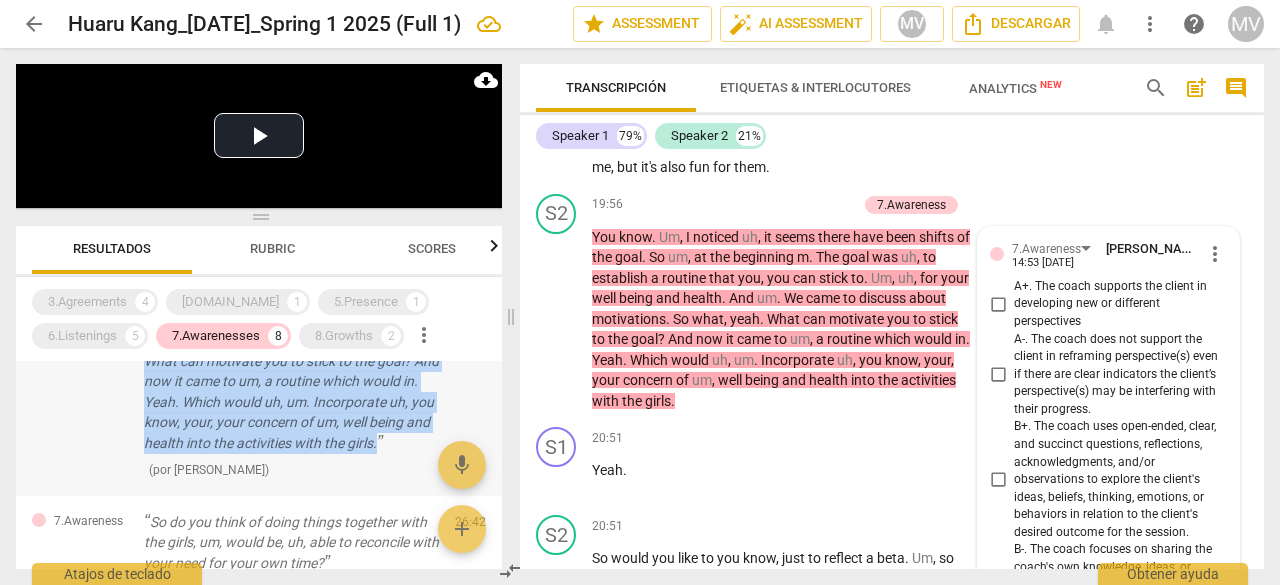 drag, startPoint x: 152, startPoint y: 449, endPoint x: 415, endPoint y: 443, distance: 263.06842 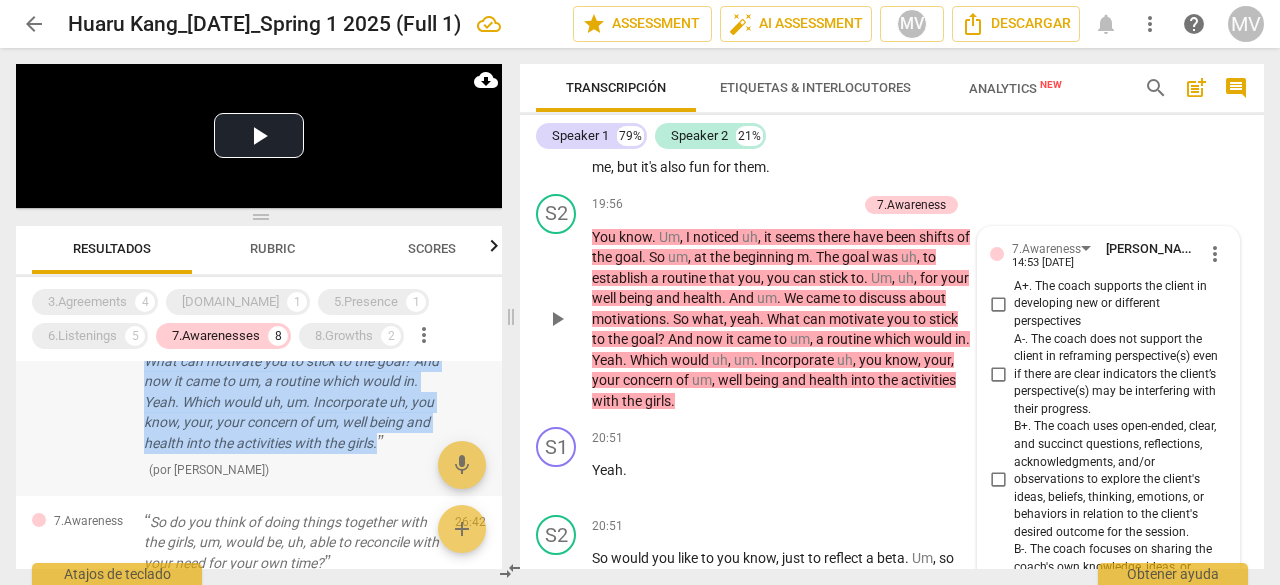 copy on "You know. Um, I noticed uh, it seems there have been shifts of the goal. So um, at the beginning m. The goal was uh, to establish a routine that you, you can stick to. Um, uh, for your well being and health. And um. We came to discuss about motivations. So what, yeah. What can motivate you to stick to the goal? And now it came to um, a routine which would in. Yeah. Which would uh, um. Incorporate uh, you know, your, your concern of um, well being and health into the activities with the girls." 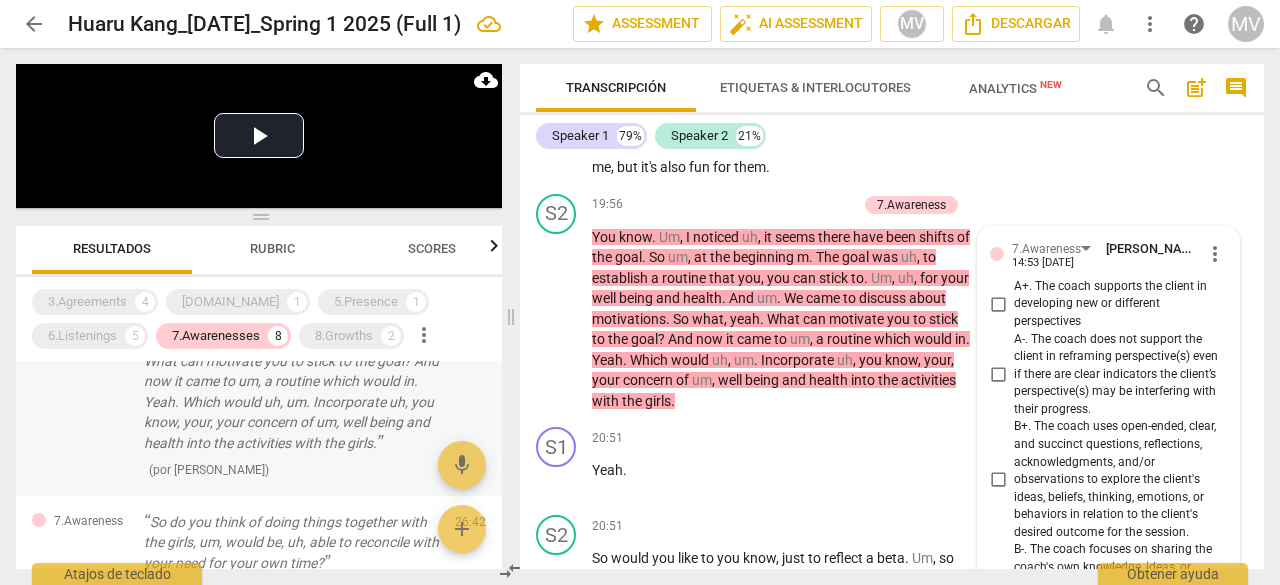 click on "( por [PERSON_NAME] )" at bounding box center [291, 469] 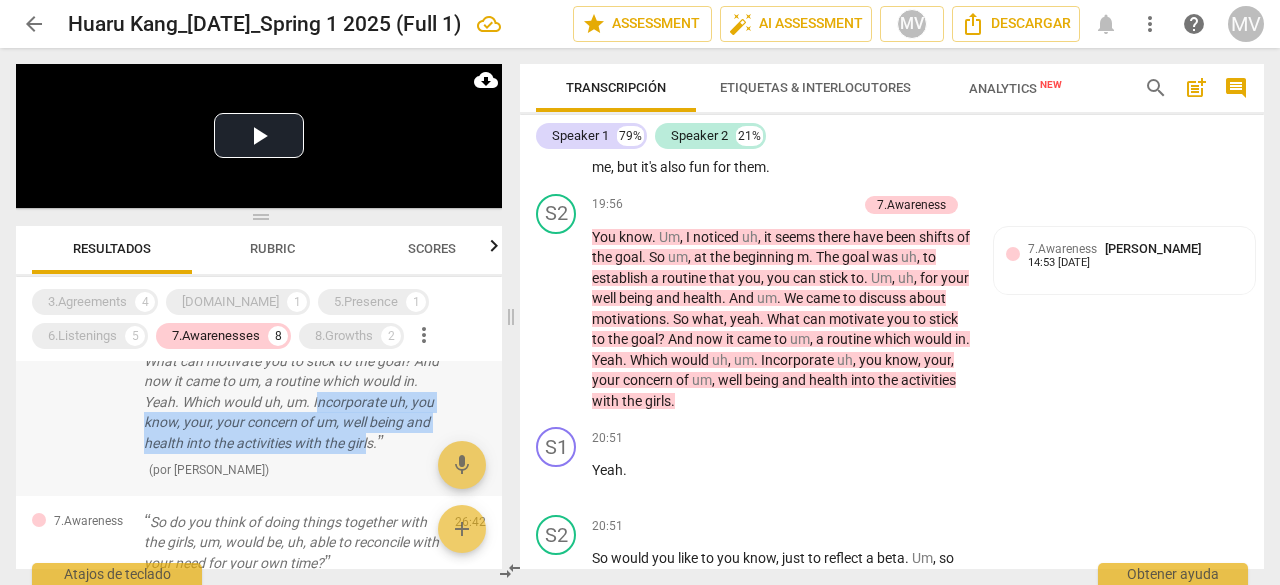drag, startPoint x: 334, startPoint y: 397, endPoint x: 396, endPoint y: 435, distance: 72.718636 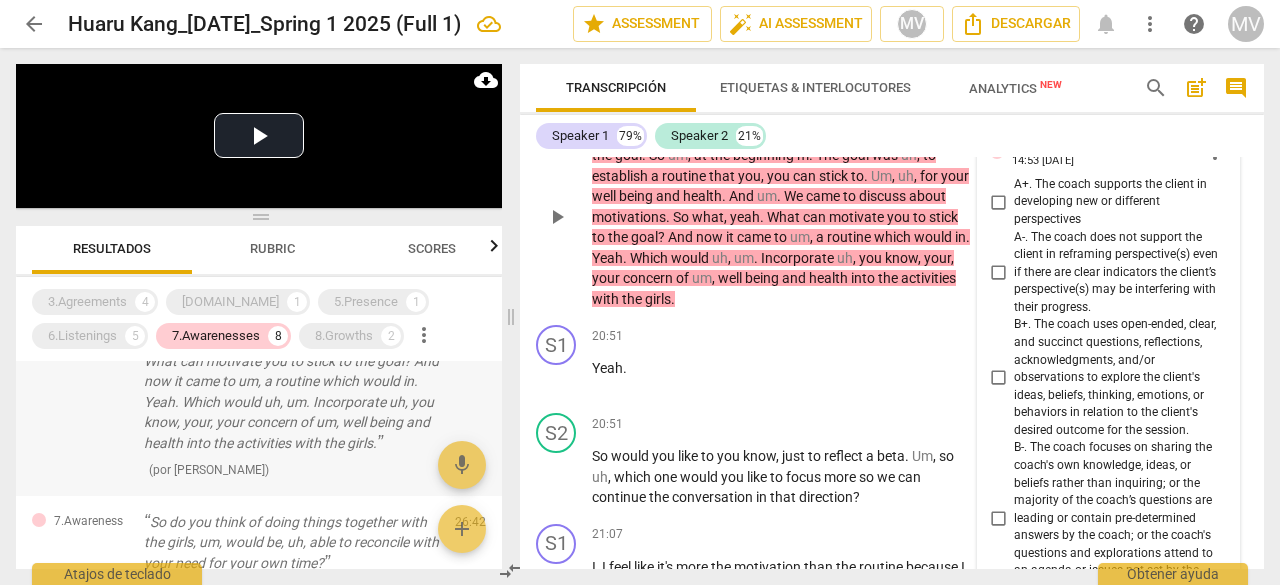 scroll, scrollTop: 8570, scrollLeft: 0, axis: vertical 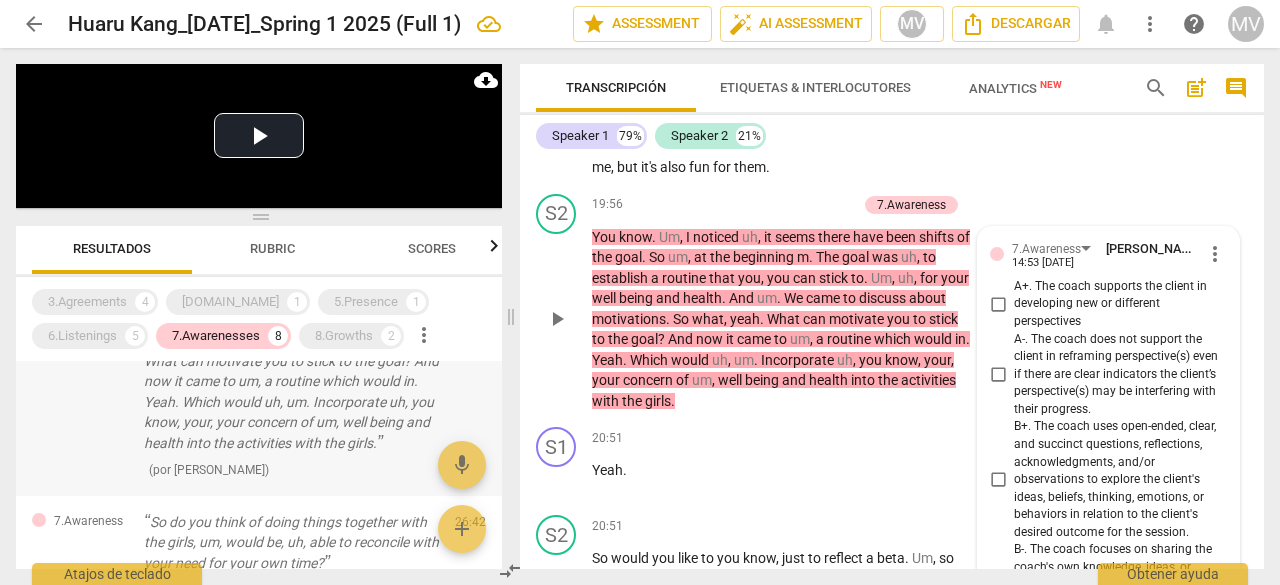 click on "You know. Um, I noticed uh, it seems there have been shifts of the goal. So um, at the beginning m. The goal was uh, to establish a routine that you, you can stick to. Um, uh, for your well being and health. And um. We came to discuss about motivations. So what, yeah. What can motivate you to stick to the goal? And now it came to um, a routine which would in. Yeah. Which would uh, um. Incorporate uh, you know, your, your concern of um, well being and health into the activities with the girls. ( por [PERSON_NAME] )" at bounding box center (291, 354) 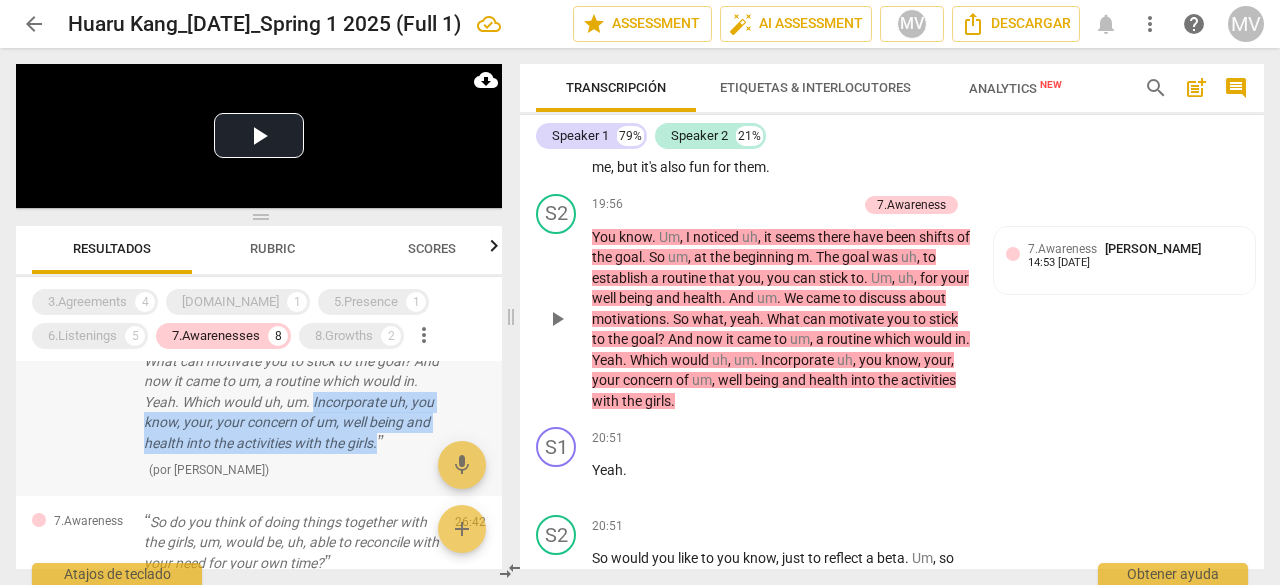 drag, startPoint x: 333, startPoint y: 396, endPoint x: 410, endPoint y: 449, distance: 93.47727 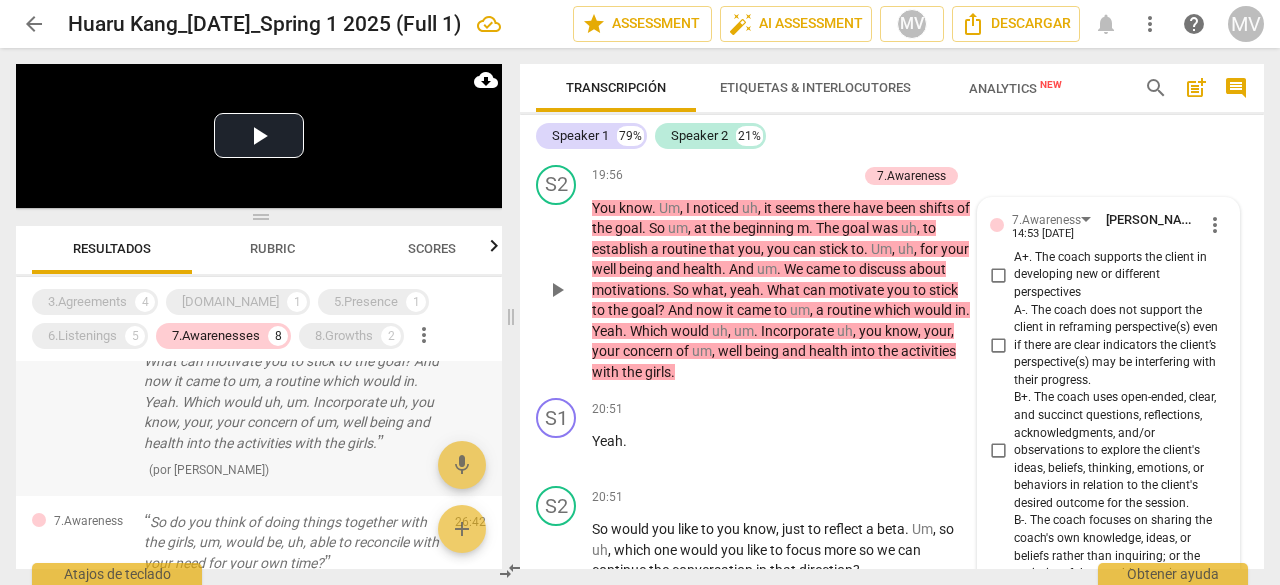 scroll, scrollTop: 8570, scrollLeft: 0, axis: vertical 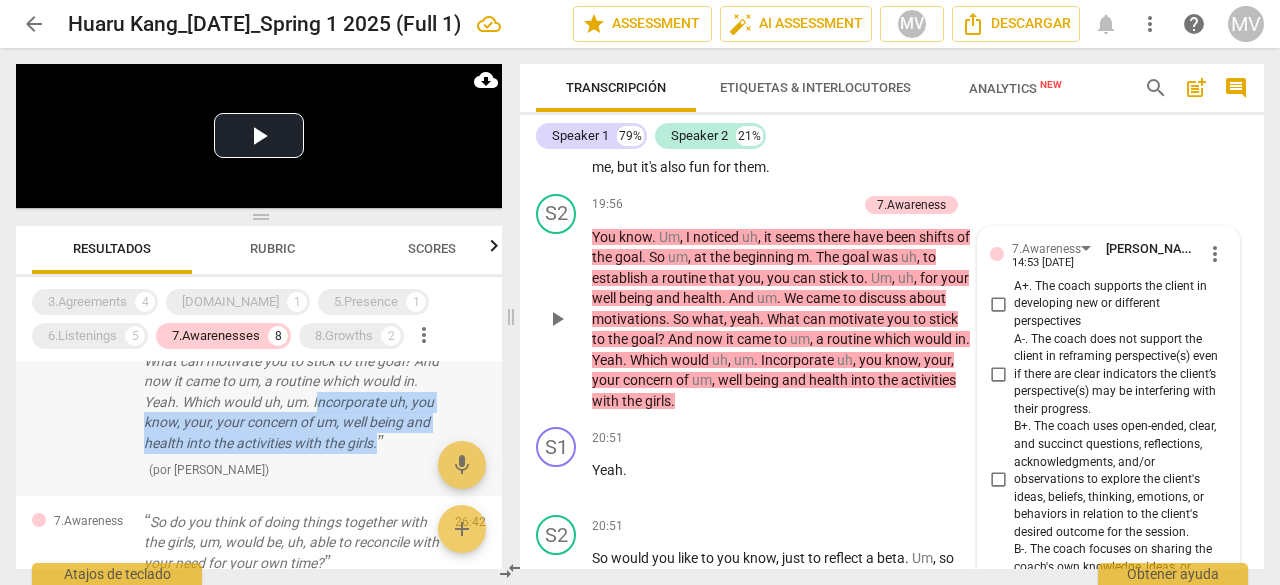 drag, startPoint x: 334, startPoint y: 400, endPoint x: 407, endPoint y: 451, distance: 89.050545 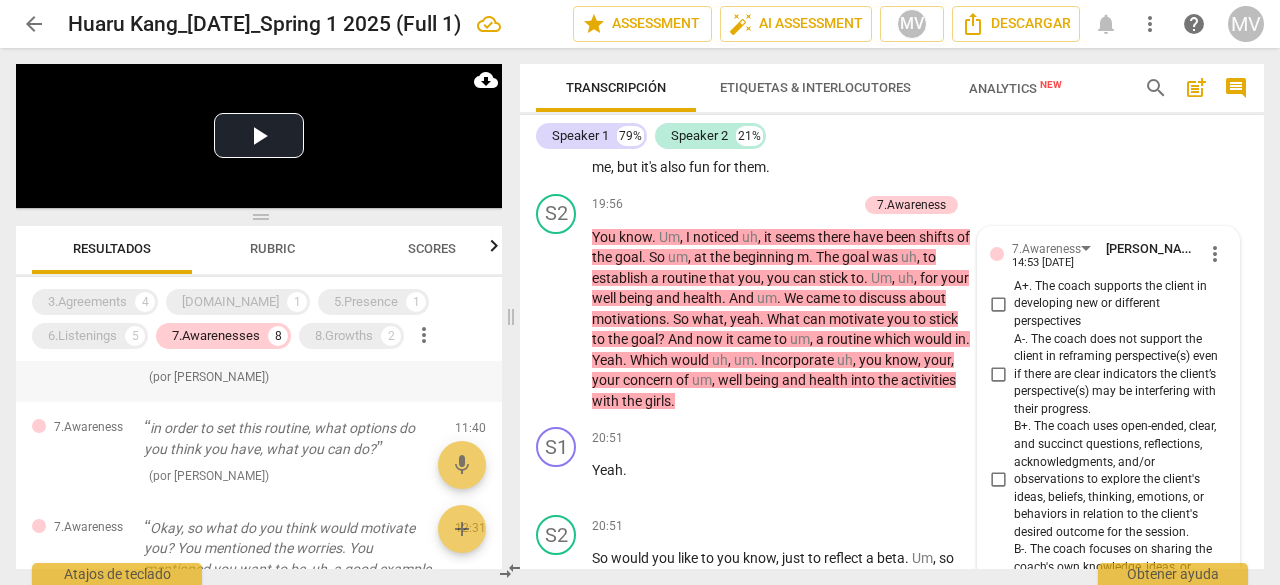 scroll, scrollTop: 0, scrollLeft: 0, axis: both 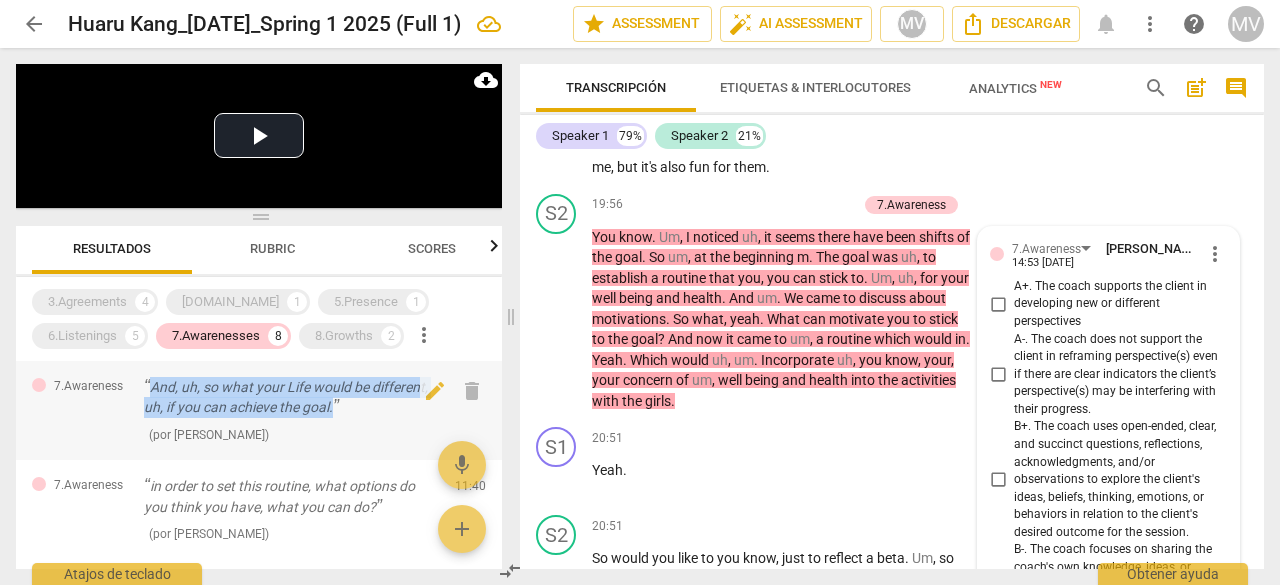 drag, startPoint x: 152, startPoint y: 383, endPoint x: 342, endPoint y: 406, distance: 191.38704 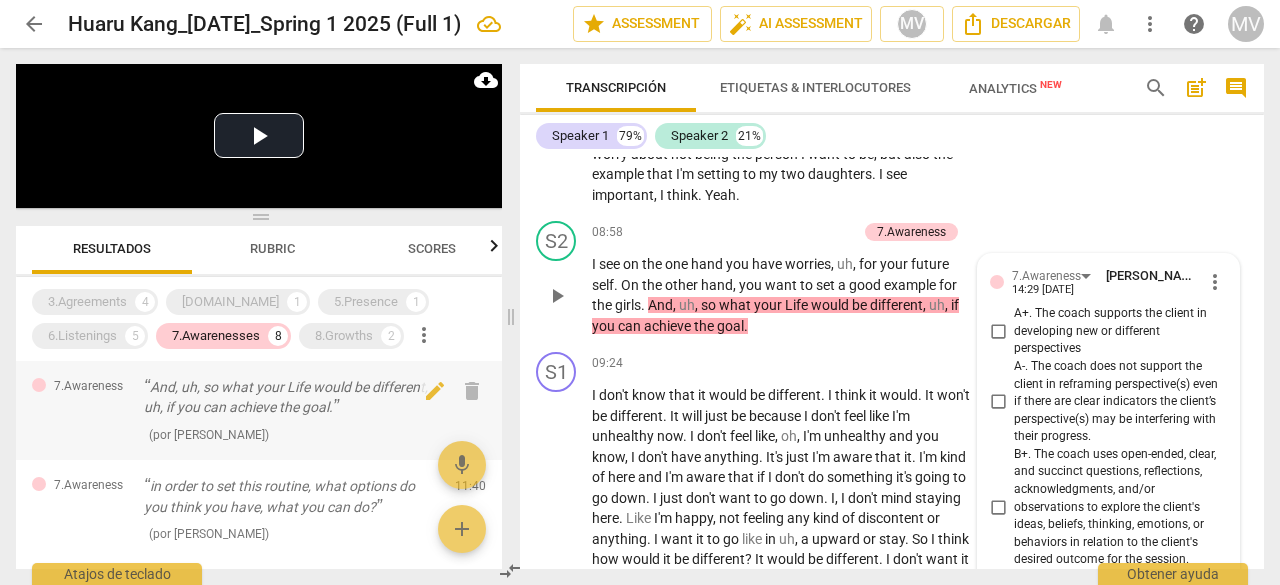 scroll, scrollTop: 4180, scrollLeft: 0, axis: vertical 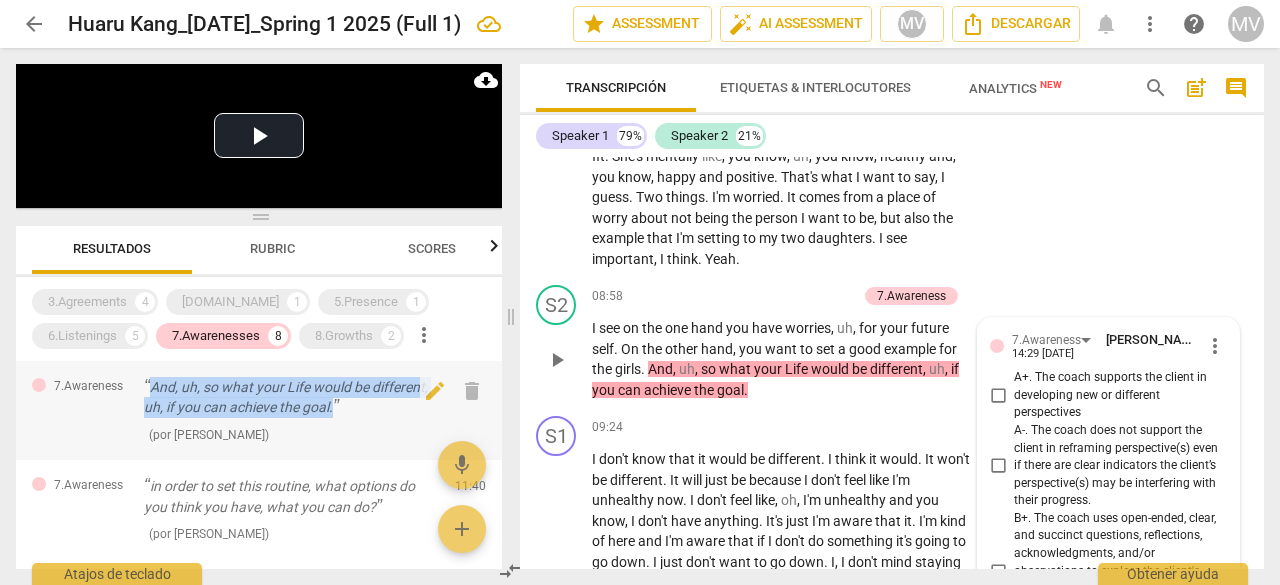 drag, startPoint x: 152, startPoint y: 386, endPoint x: 350, endPoint y: 411, distance: 199.57204 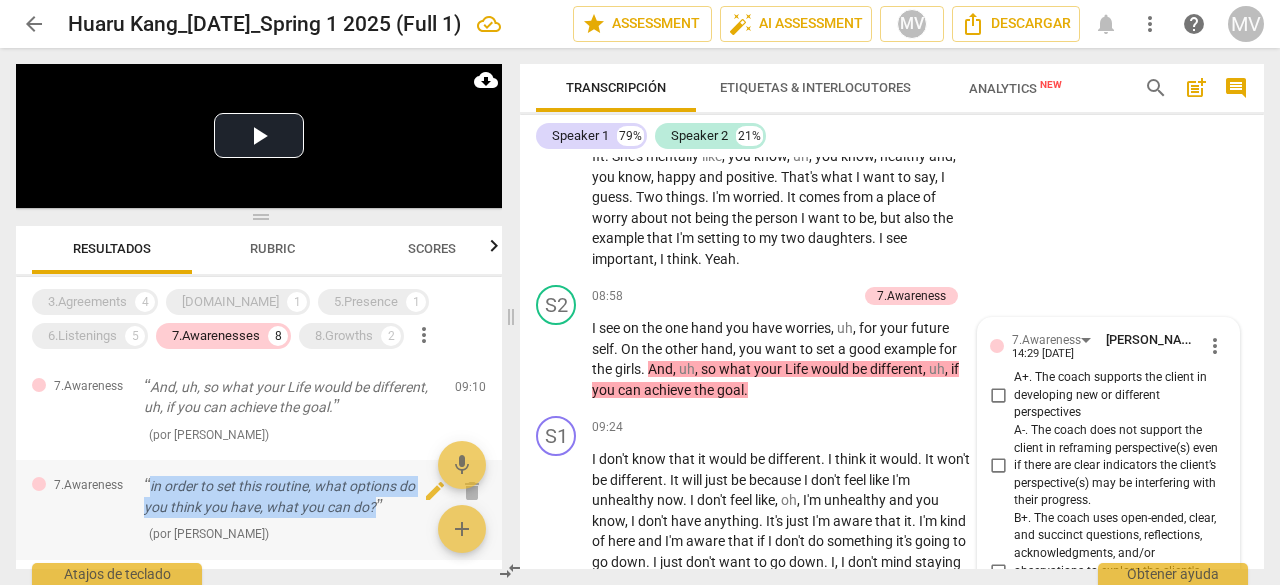 drag, startPoint x: 149, startPoint y: 485, endPoint x: 380, endPoint y: 509, distance: 232.24341 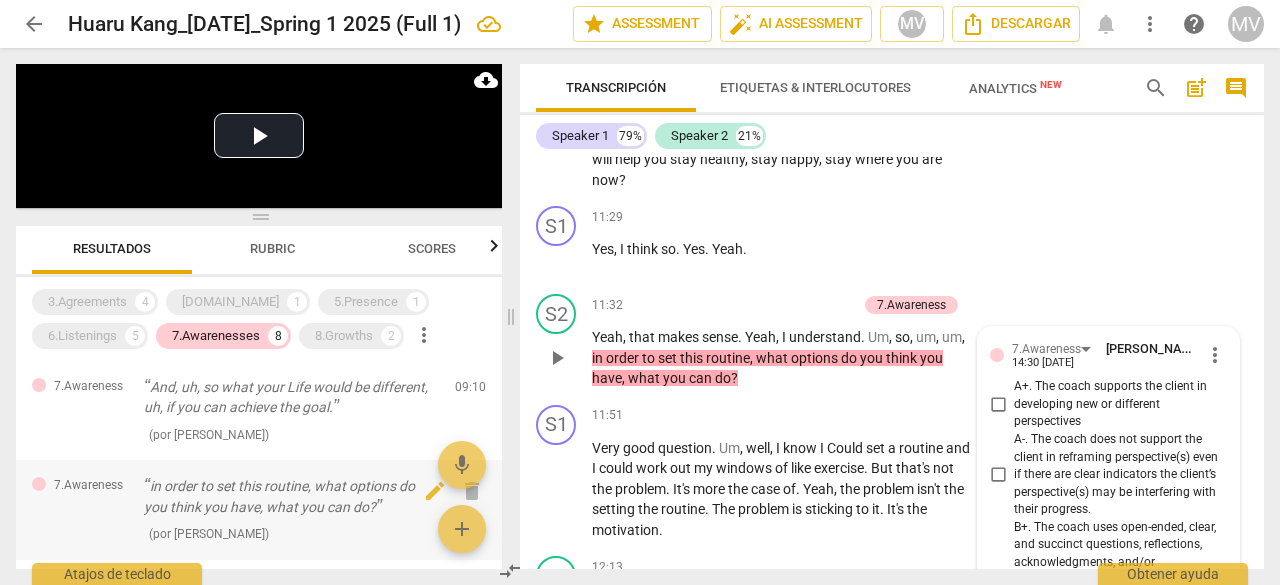 scroll, scrollTop: 5416, scrollLeft: 0, axis: vertical 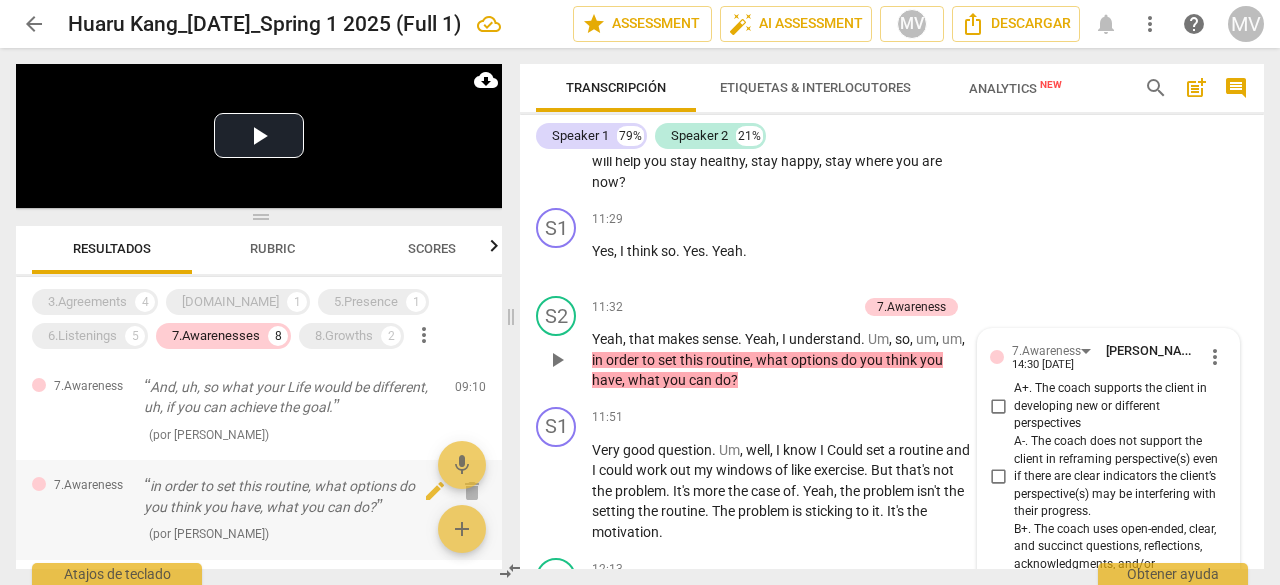click on "in order to set this routine, what options do you think you have, what you can do?" at bounding box center (291, 496) 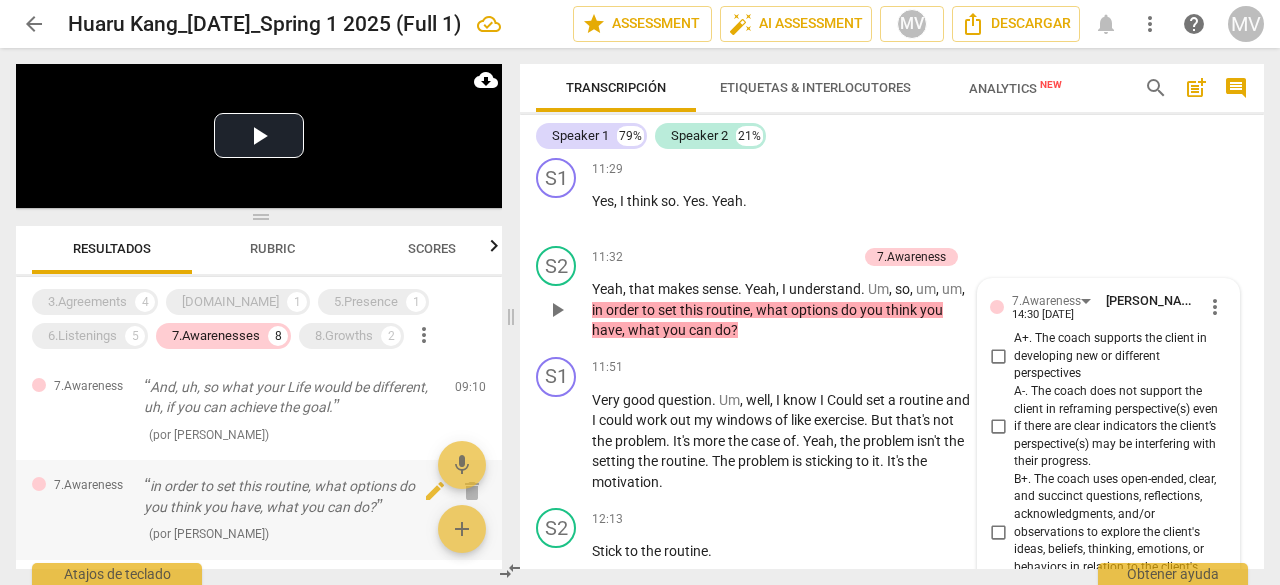 scroll, scrollTop: 5416, scrollLeft: 0, axis: vertical 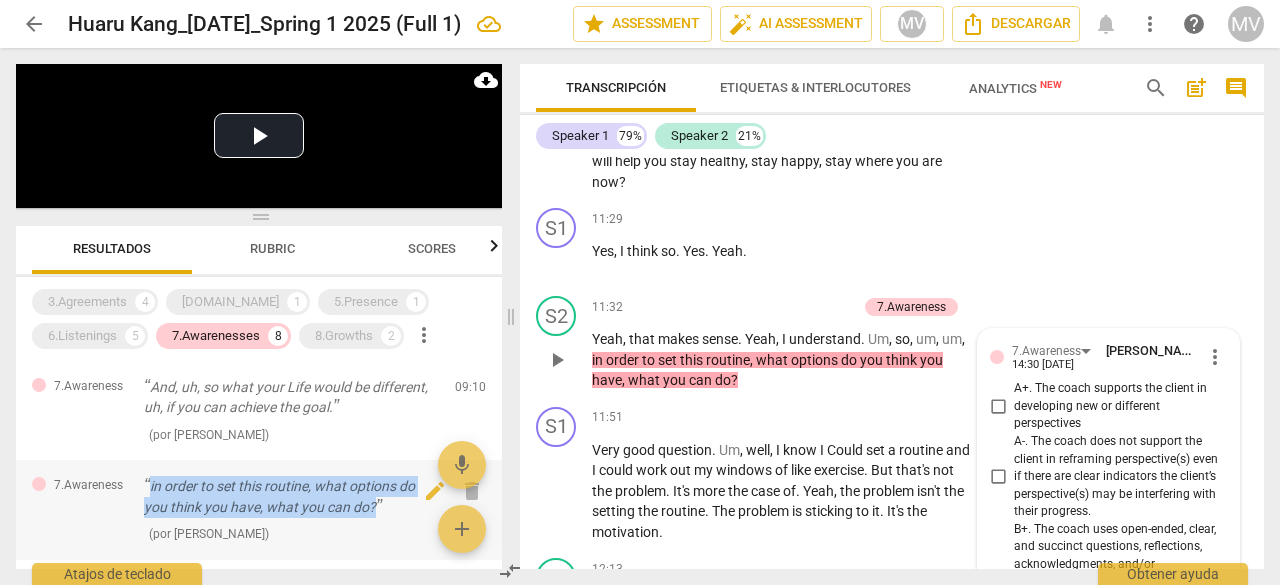 drag, startPoint x: 147, startPoint y: 488, endPoint x: 384, endPoint y: 514, distance: 238.42189 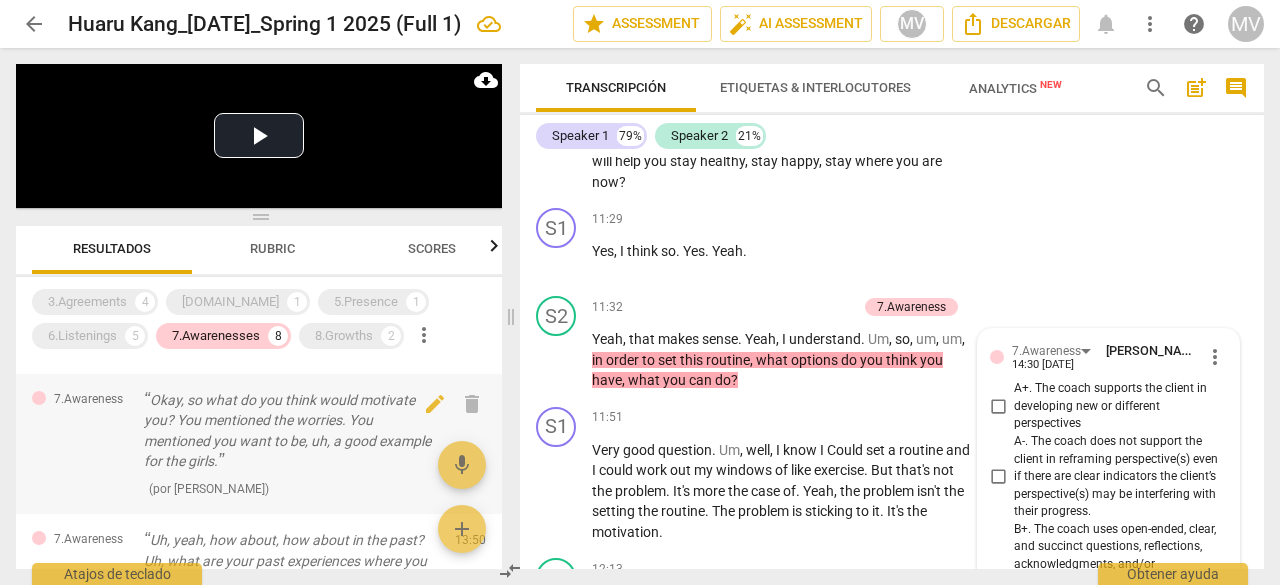 scroll, scrollTop: 200, scrollLeft: 0, axis: vertical 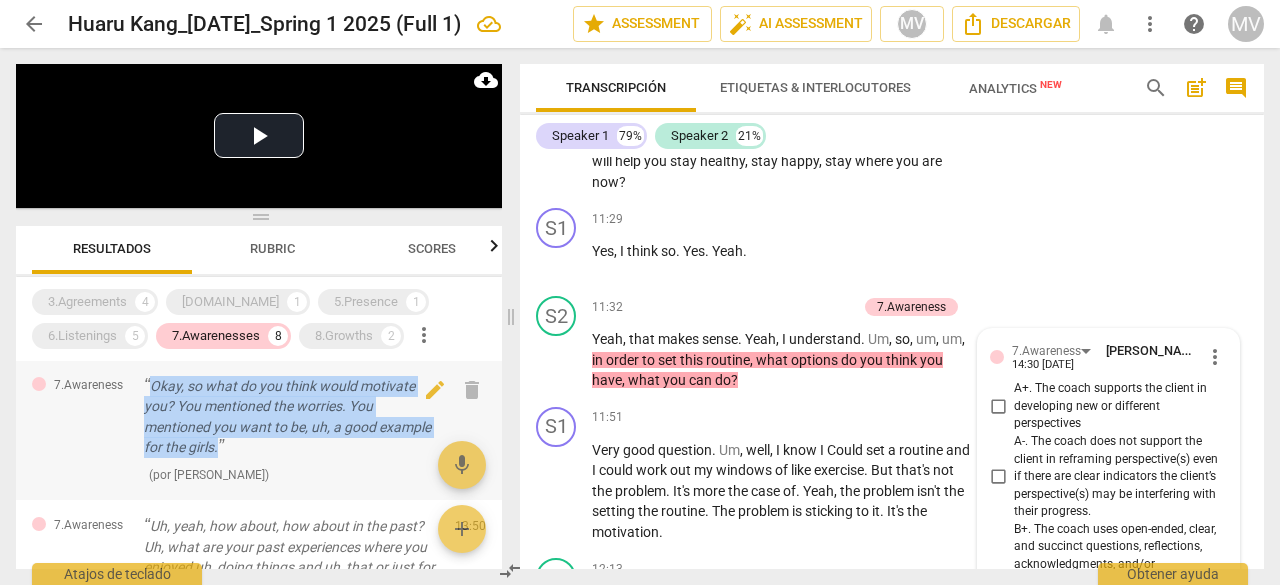 drag, startPoint x: 152, startPoint y: 380, endPoint x: 230, endPoint y: 444, distance: 100.89599 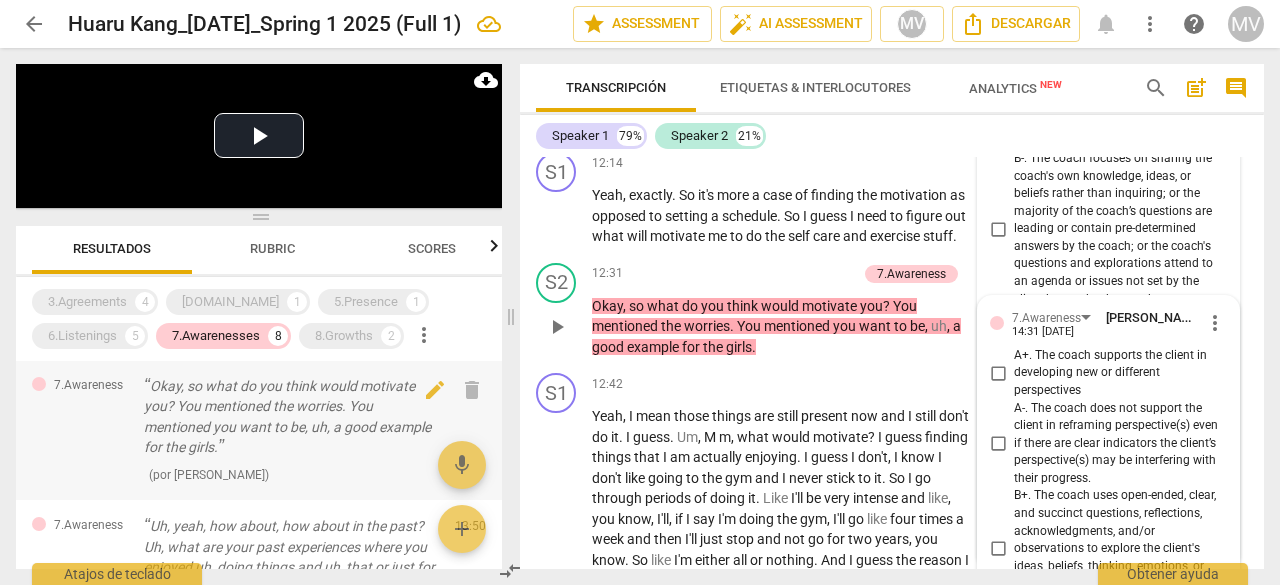 scroll, scrollTop: 5897, scrollLeft: 0, axis: vertical 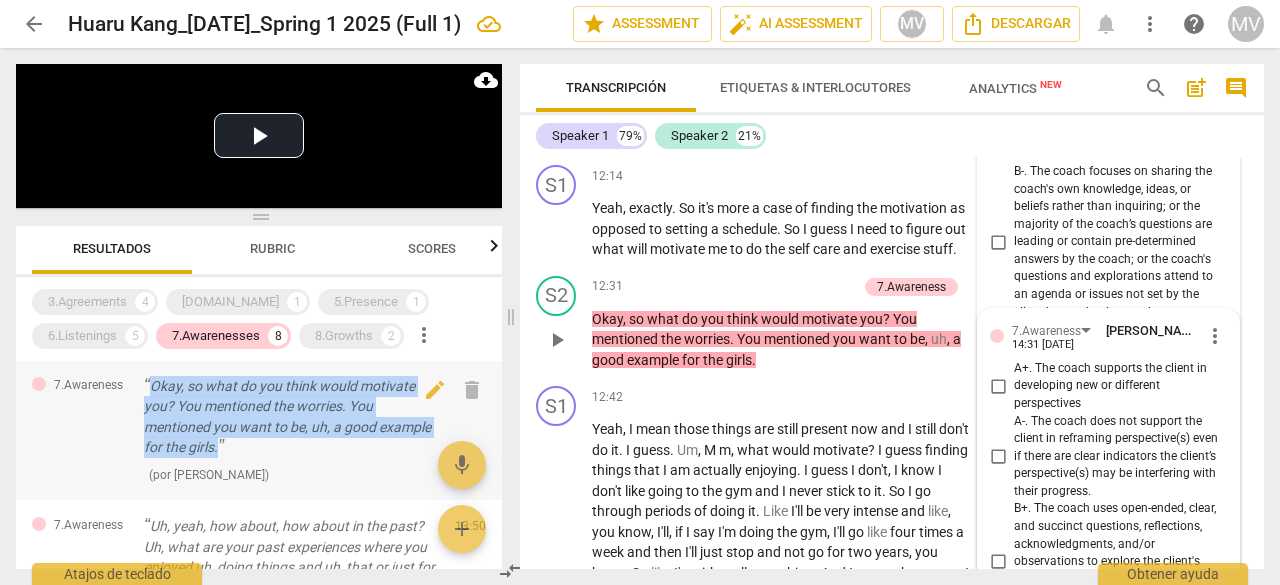 drag, startPoint x: 151, startPoint y: 383, endPoint x: 246, endPoint y: 452, distance: 117.413795 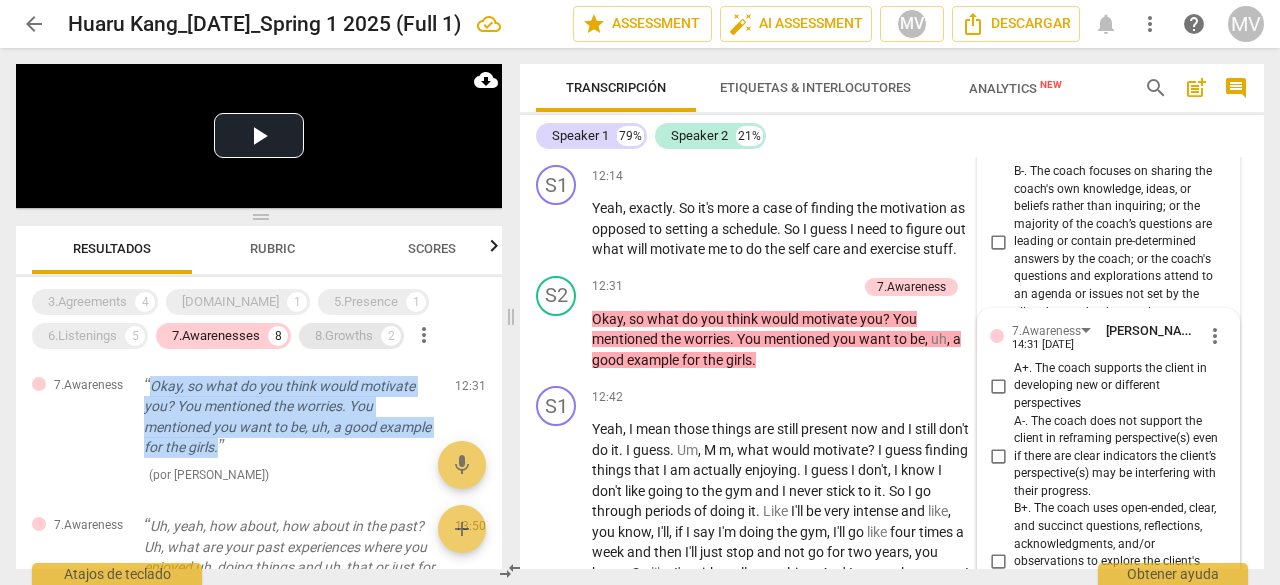 click on "8.Growths" at bounding box center [344, 336] 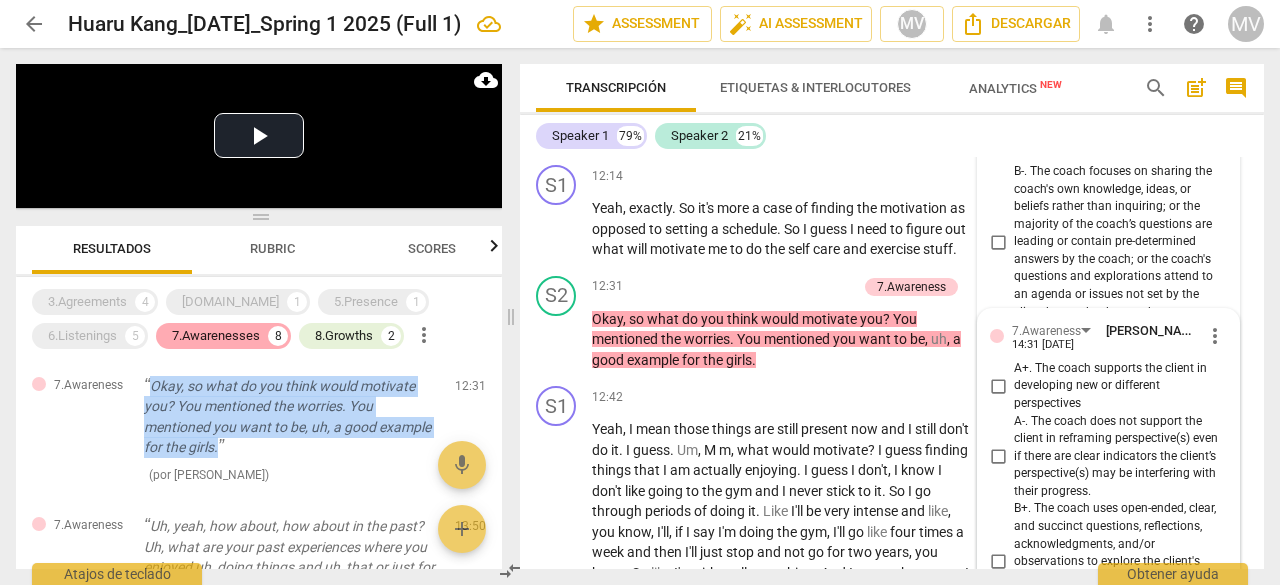 click on "7.Awarenesses" at bounding box center [216, 336] 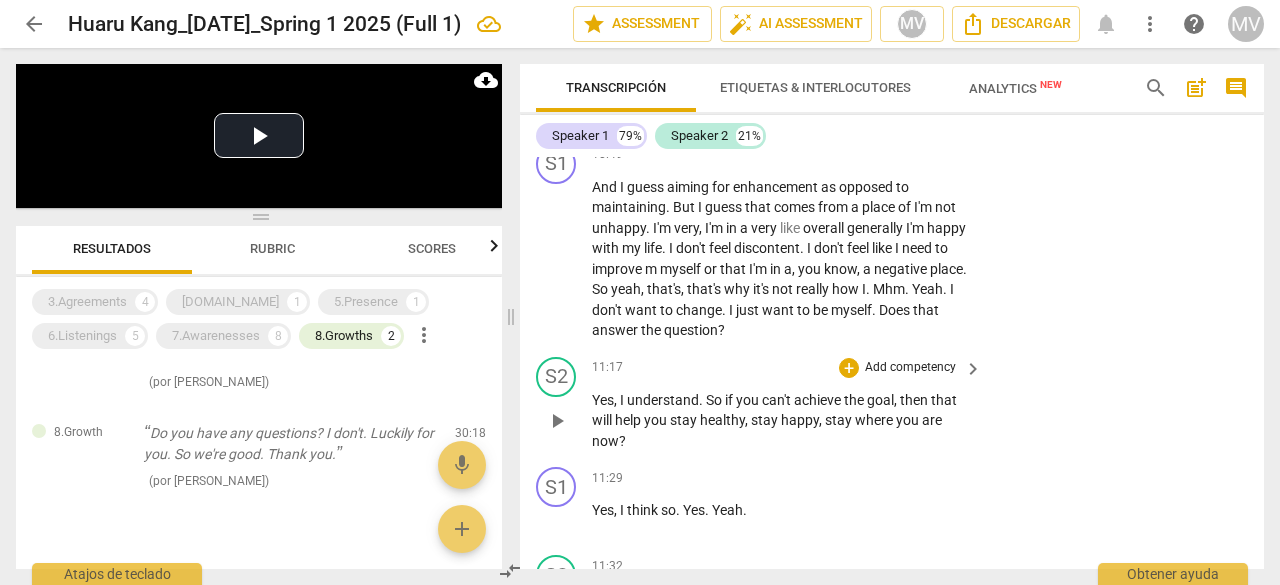 scroll, scrollTop: 5097, scrollLeft: 0, axis: vertical 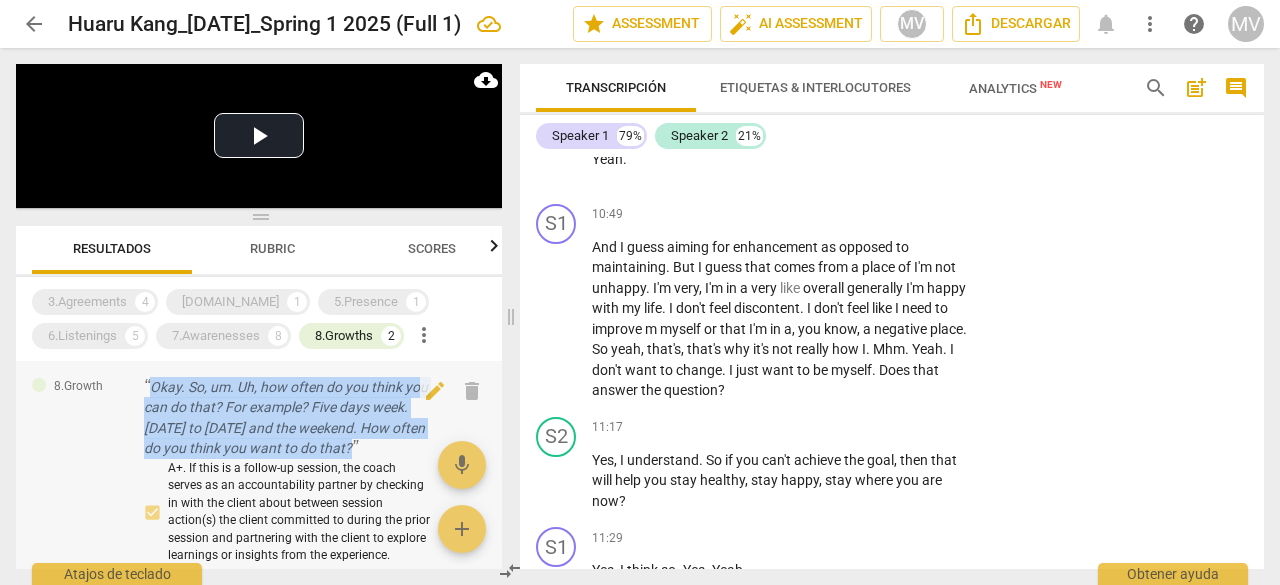 drag, startPoint x: 150, startPoint y: 384, endPoint x: 371, endPoint y: 446, distance: 229.53214 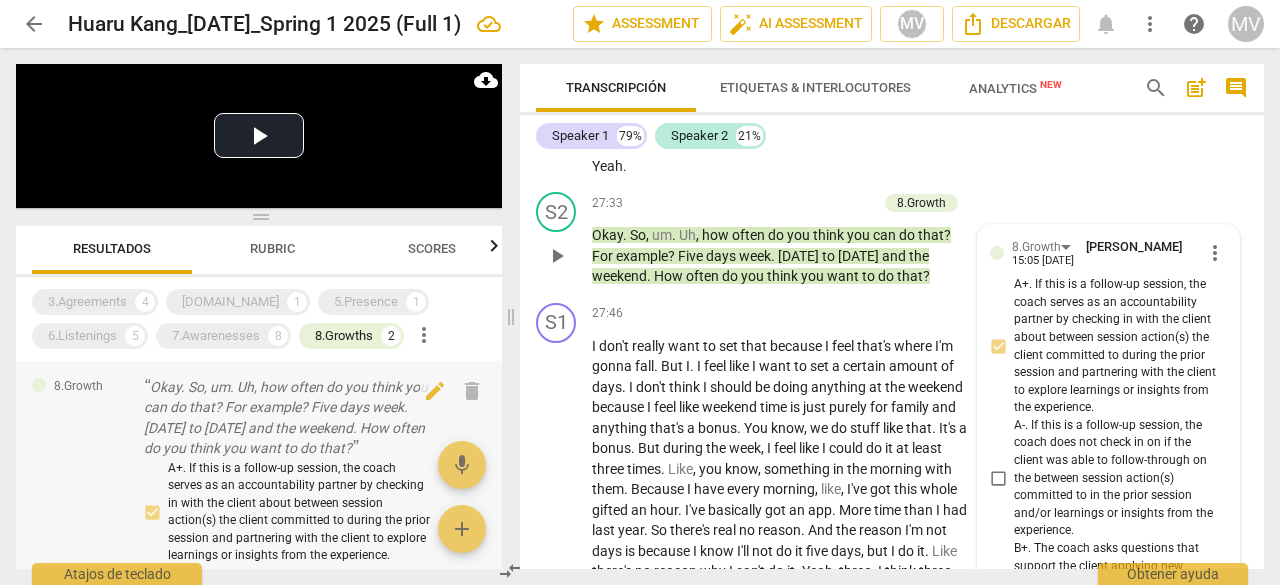 scroll, scrollTop: 11884, scrollLeft: 0, axis: vertical 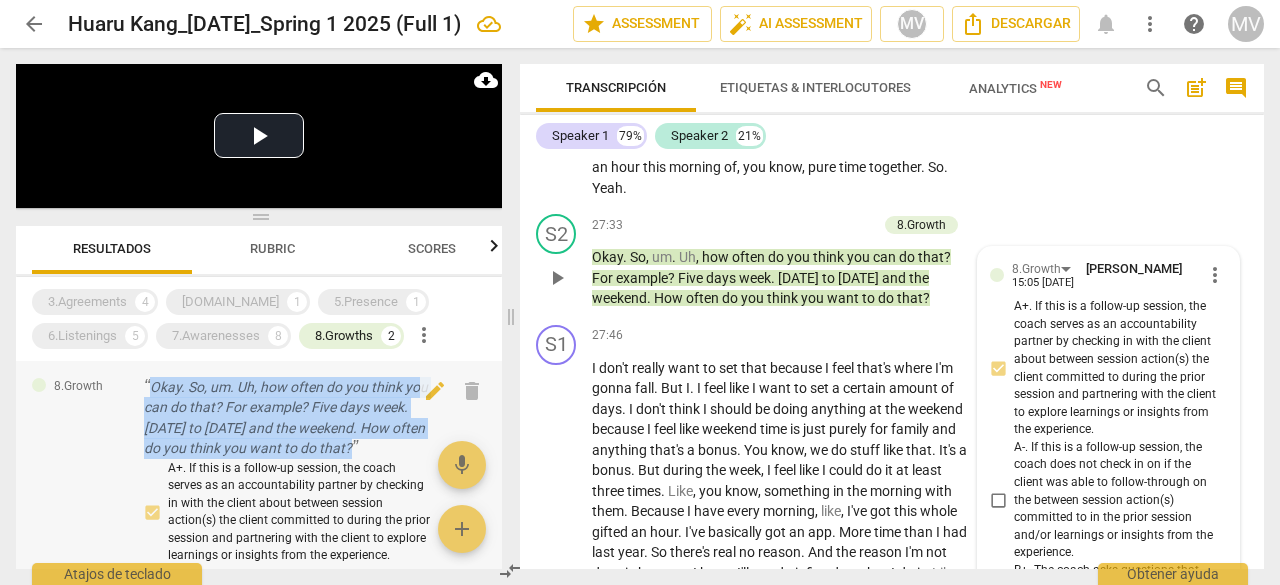 drag, startPoint x: 154, startPoint y: 389, endPoint x: 374, endPoint y: 447, distance: 227.51703 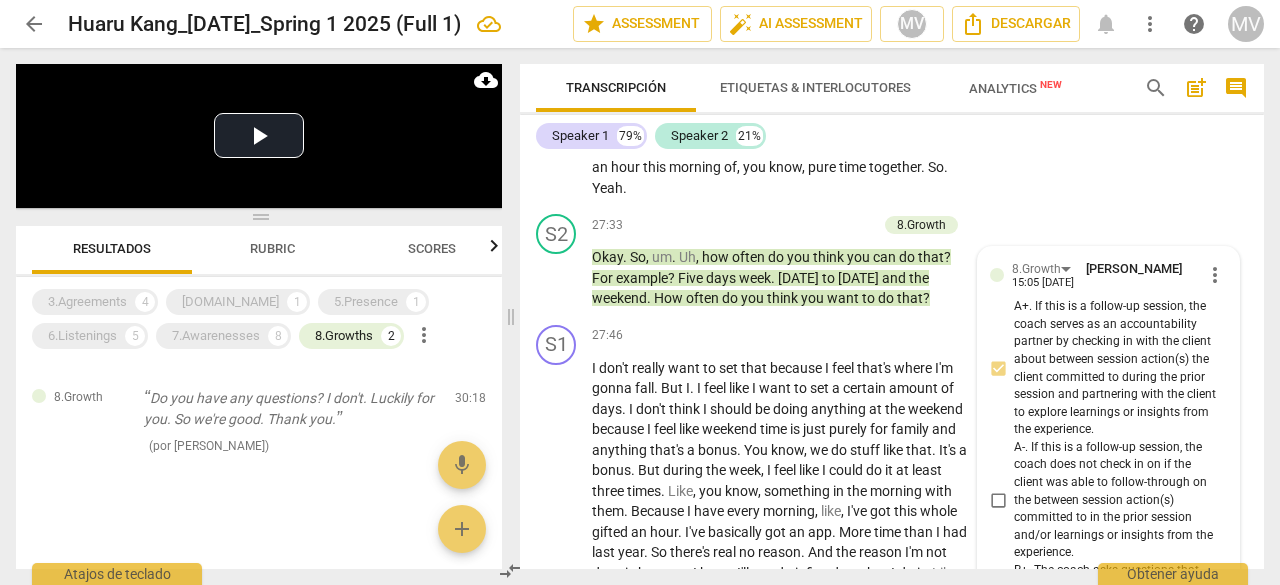 scroll, scrollTop: 255, scrollLeft: 0, axis: vertical 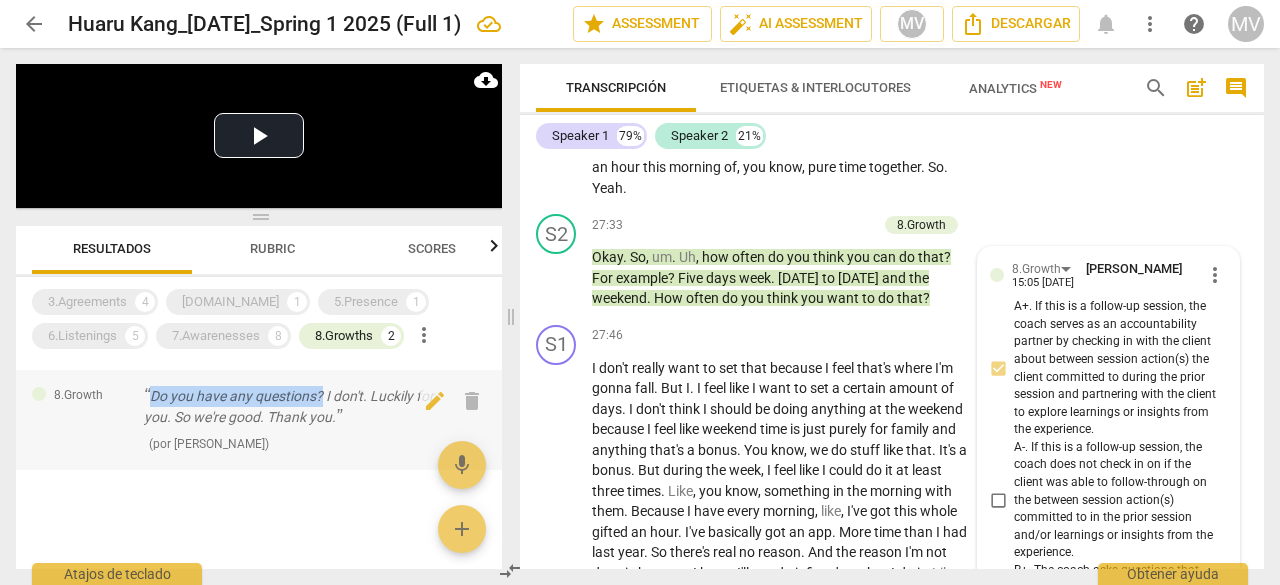 drag, startPoint x: 150, startPoint y: 391, endPoint x: 324, endPoint y: 392, distance: 174.00287 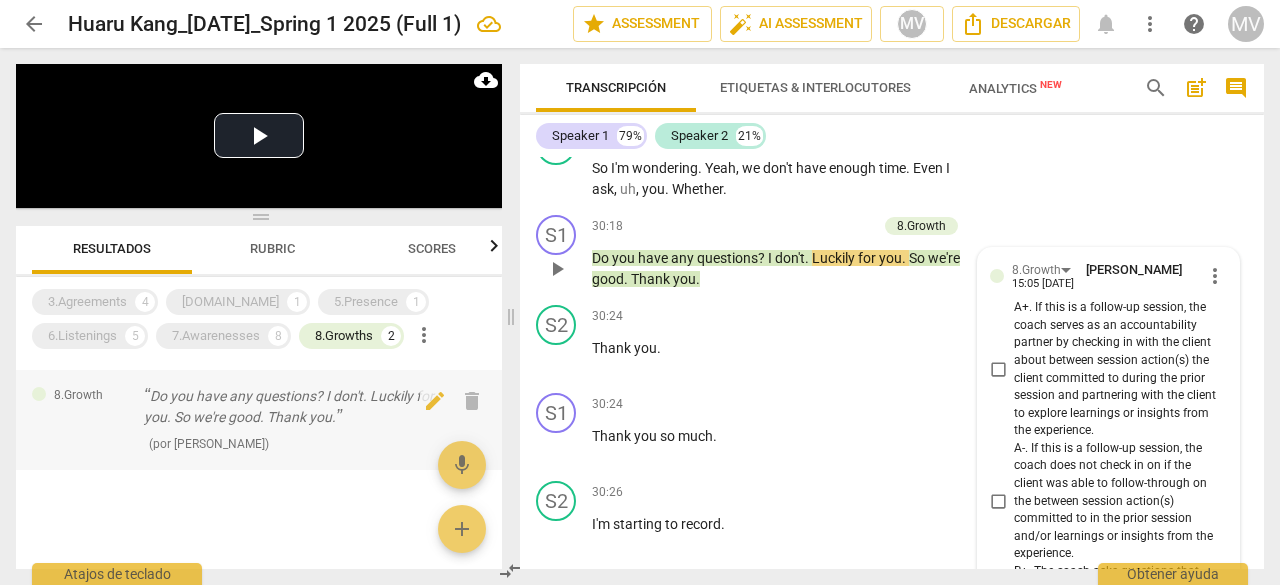 scroll, scrollTop: 13373, scrollLeft: 0, axis: vertical 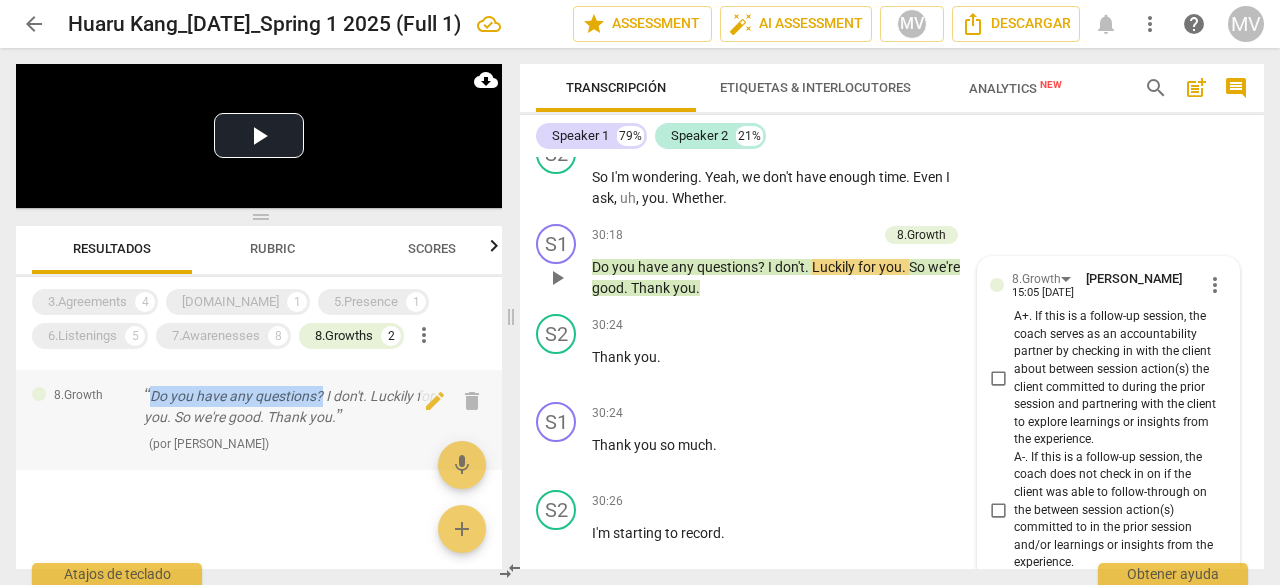 drag, startPoint x: 151, startPoint y: 397, endPoint x: 324, endPoint y: 397, distance: 173 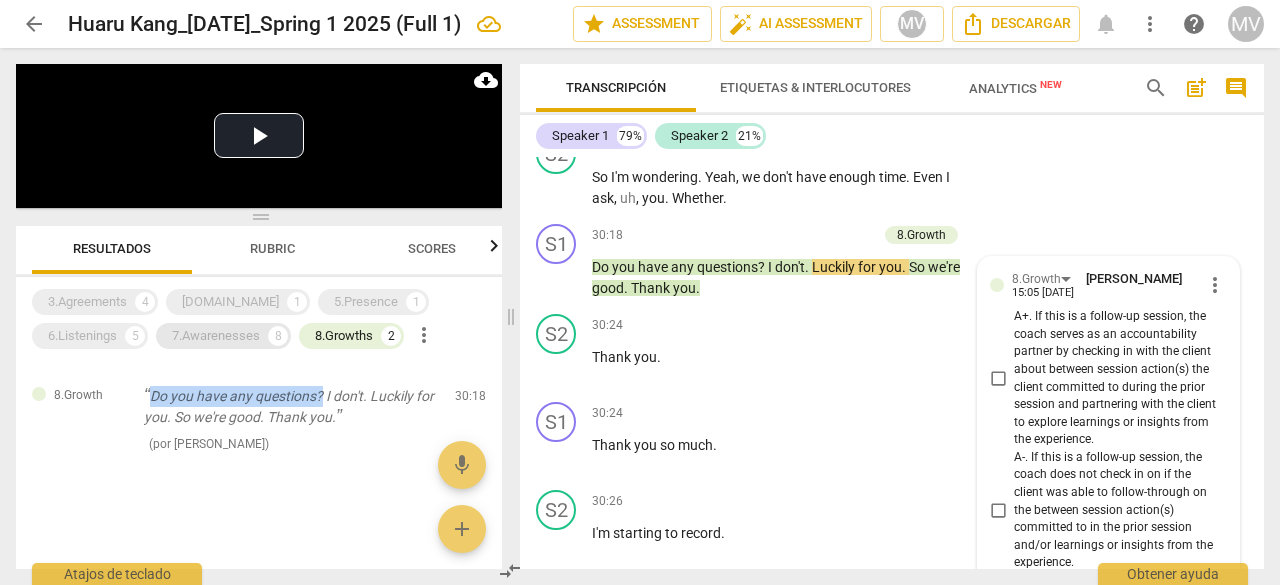 click on "7.Awarenesses" at bounding box center (216, 336) 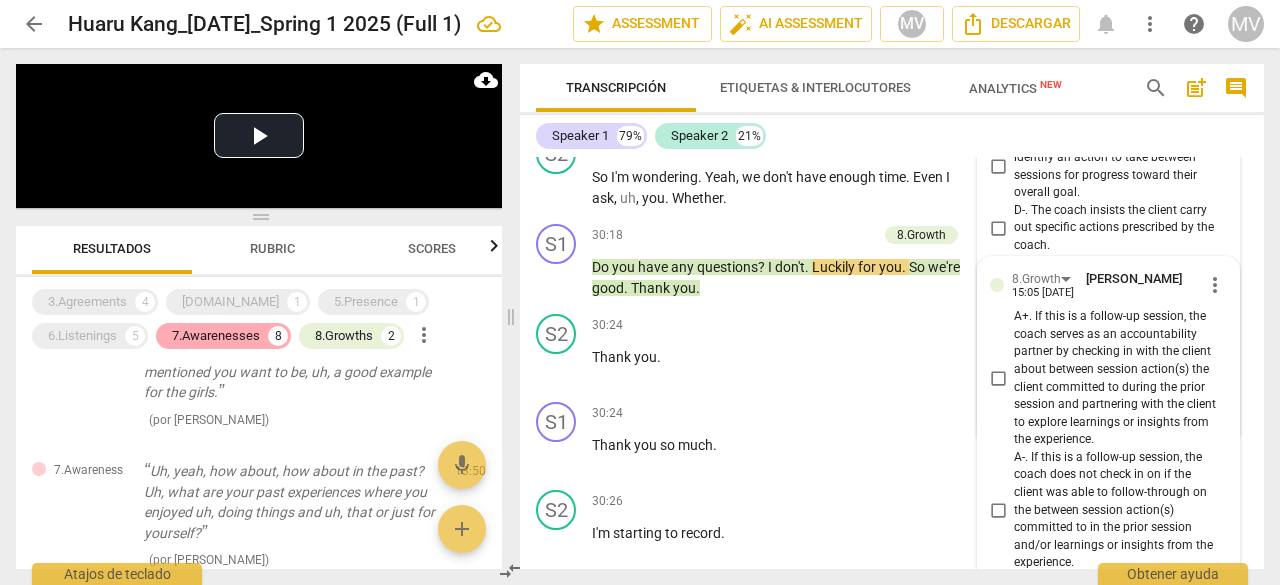 scroll, scrollTop: 12569, scrollLeft: 0, axis: vertical 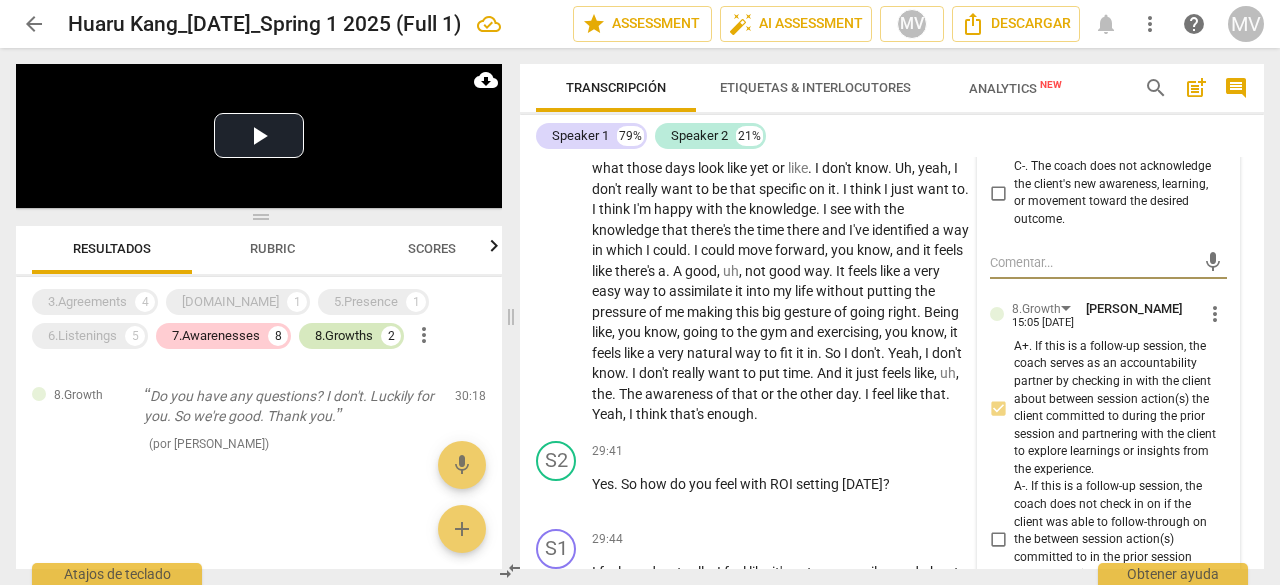 click on "8.Growths" at bounding box center (344, 336) 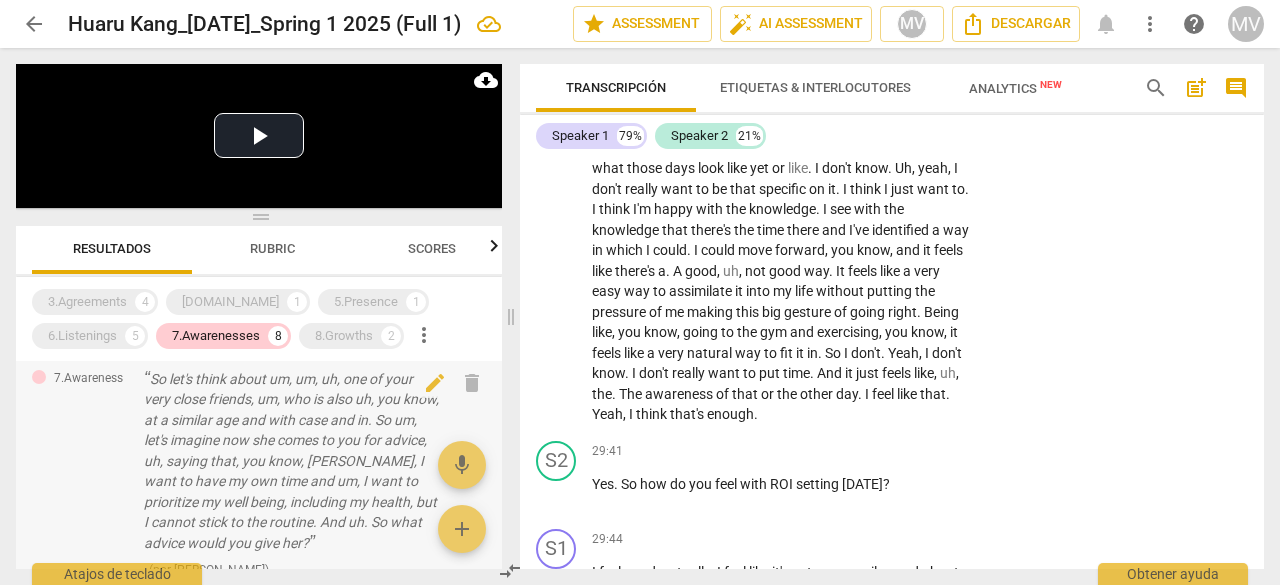 scroll, scrollTop: 458, scrollLeft: 0, axis: vertical 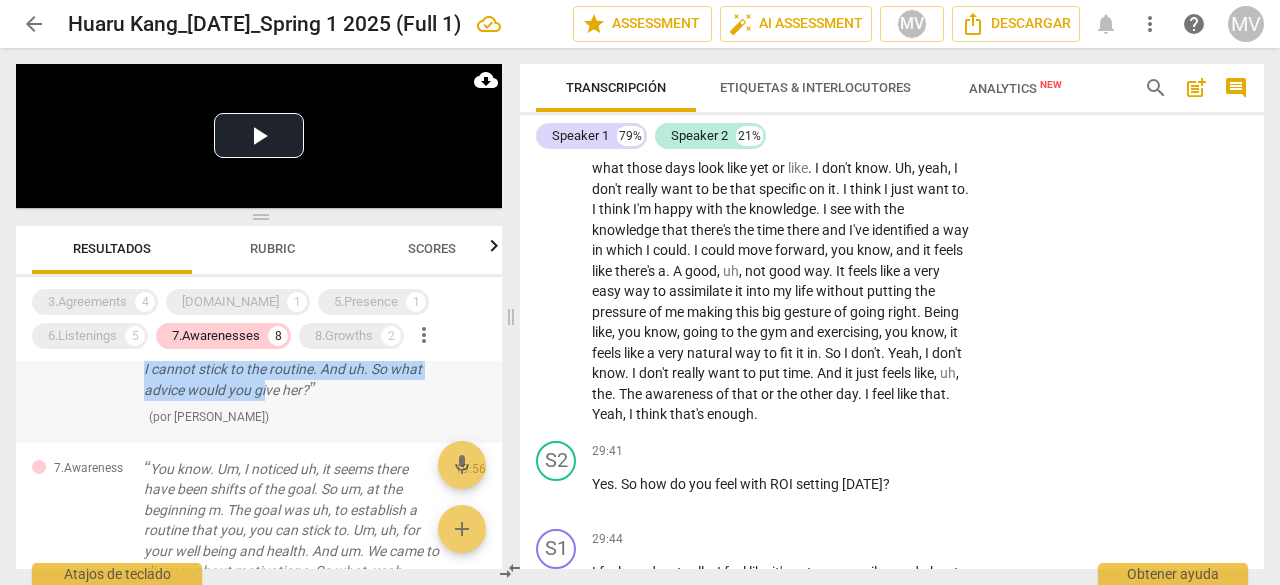 drag, startPoint x: 153, startPoint y: 403, endPoint x: 313, endPoint y: 411, distance: 160.19987 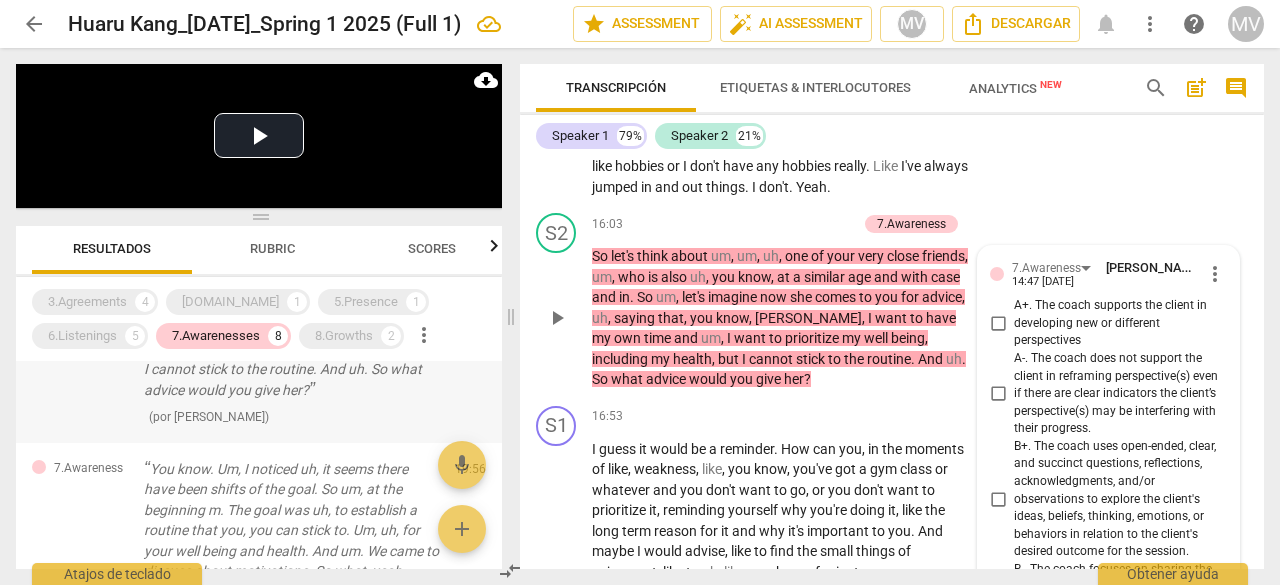 scroll, scrollTop: 7173, scrollLeft: 0, axis: vertical 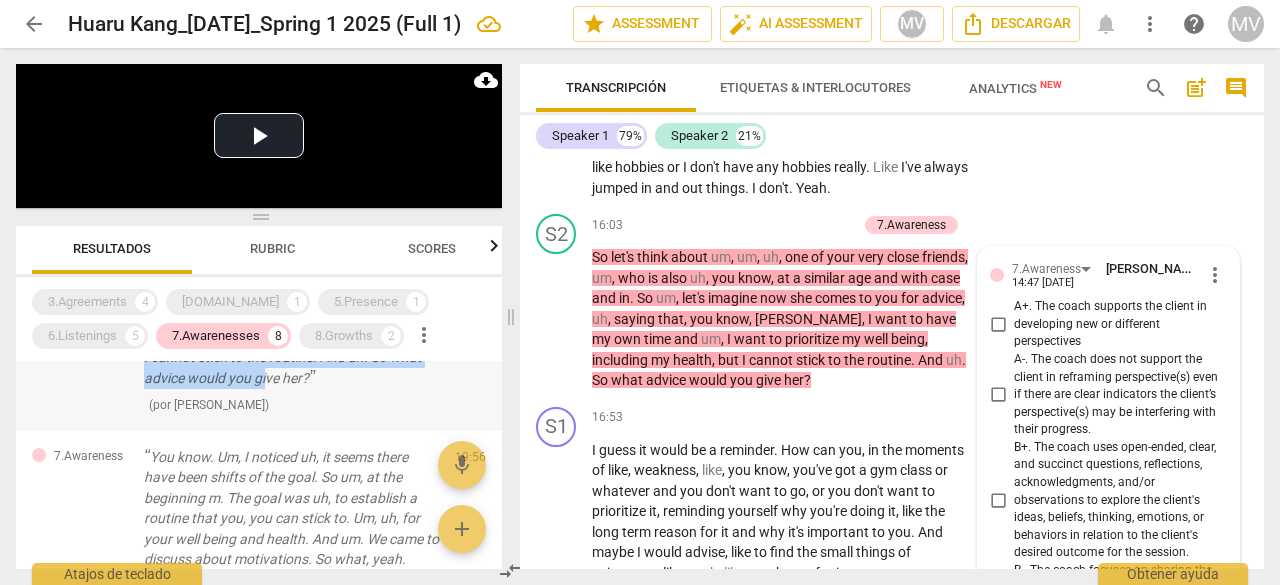 drag, startPoint x: 153, startPoint y: 422, endPoint x: 356, endPoint y: 378, distance: 207.71375 